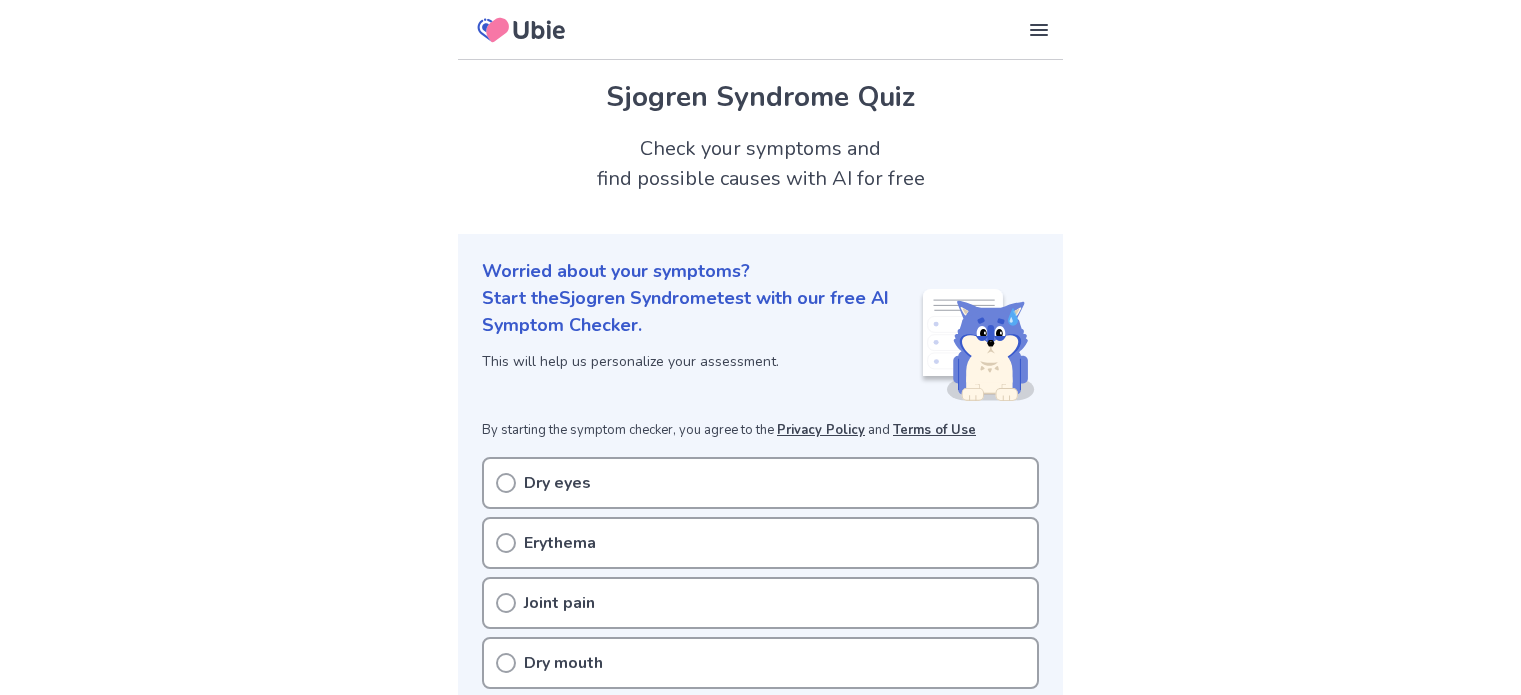 scroll, scrollTop: 0, scrollLeft: 0, axis: both 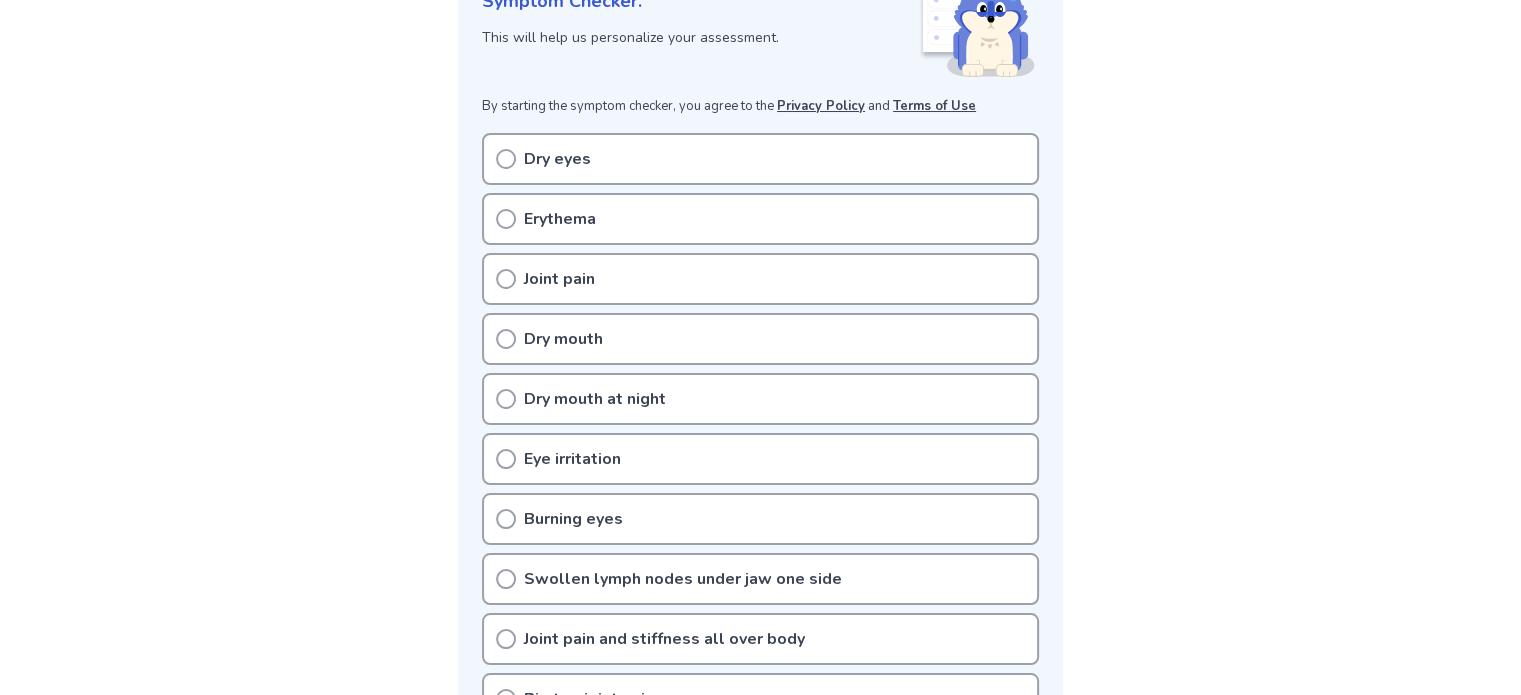 click on "Dry eyes" at bounding box center (760, 159) 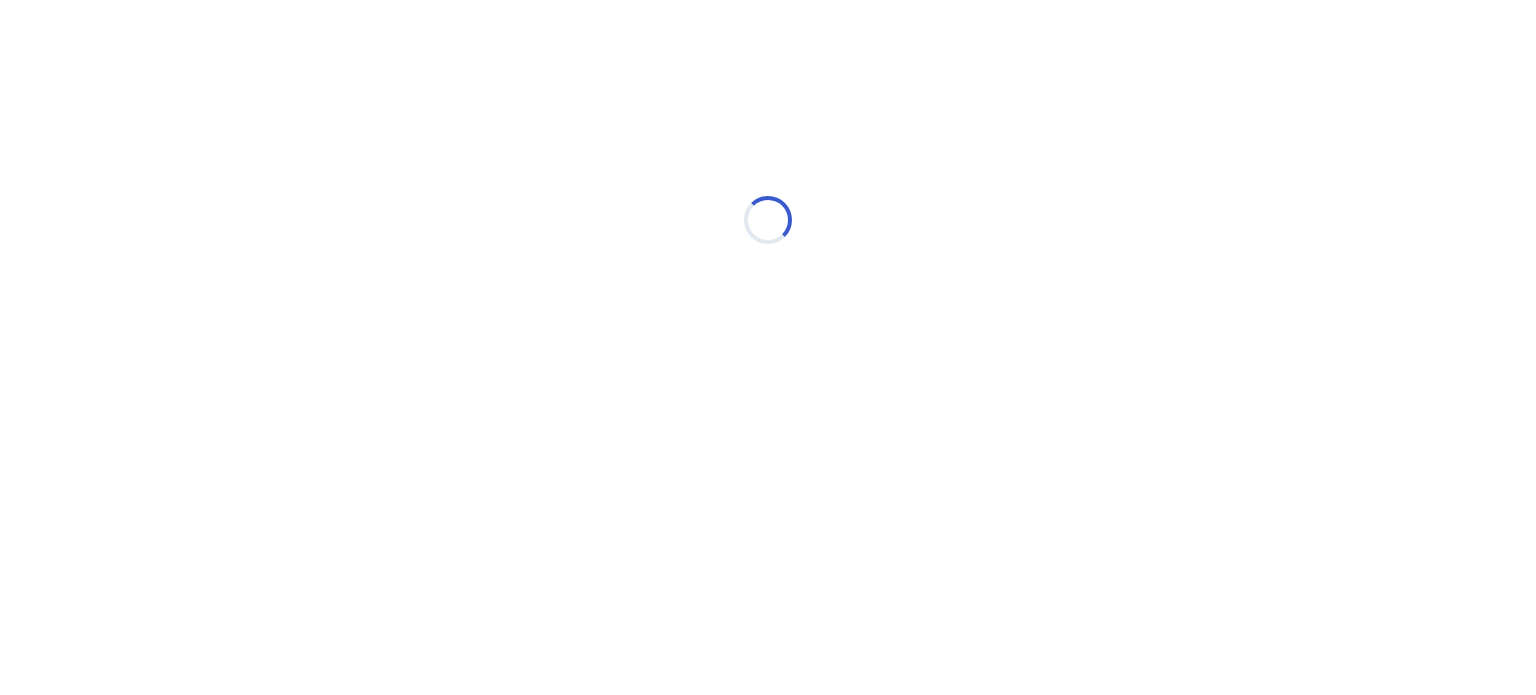 scroll, scrollTop: 0, scrollLeft: 0, axis: both 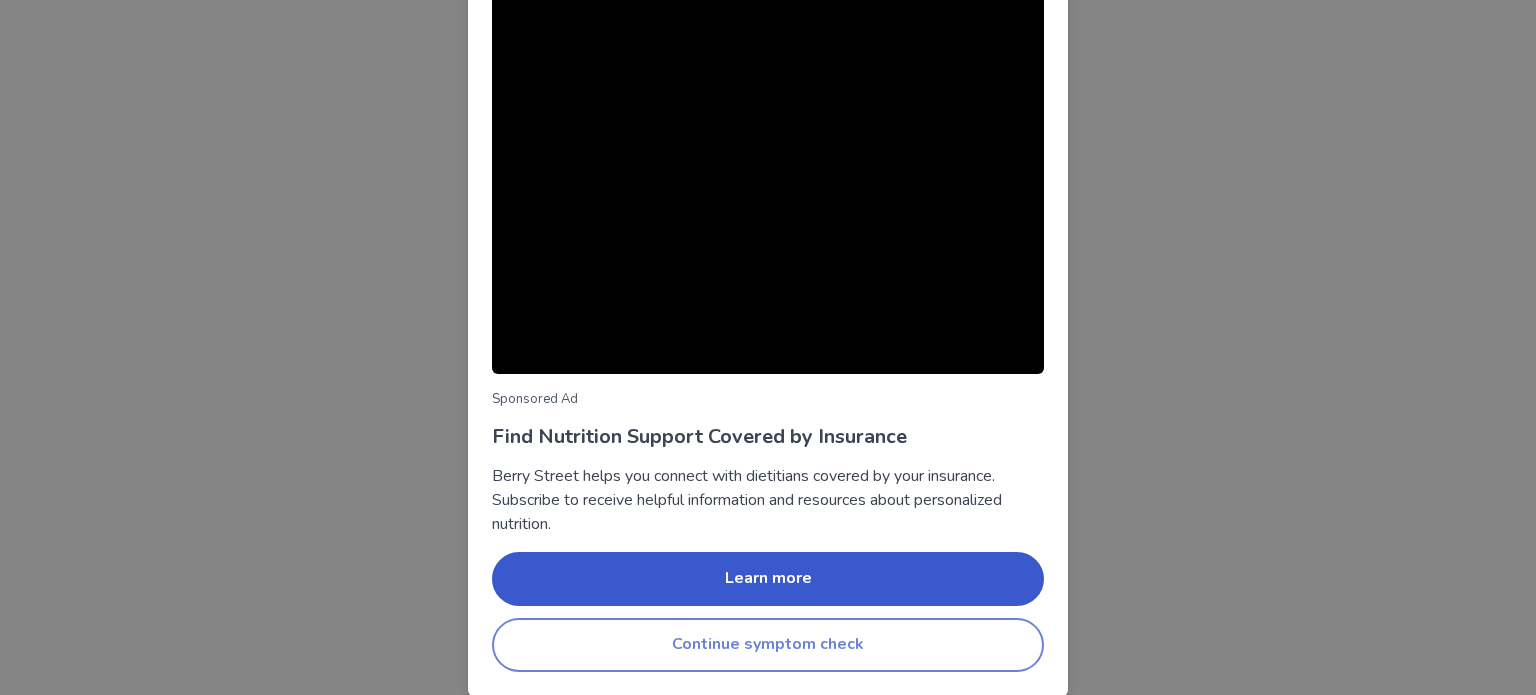 click on "Continue symptom check" at bounding box center (768, 645) 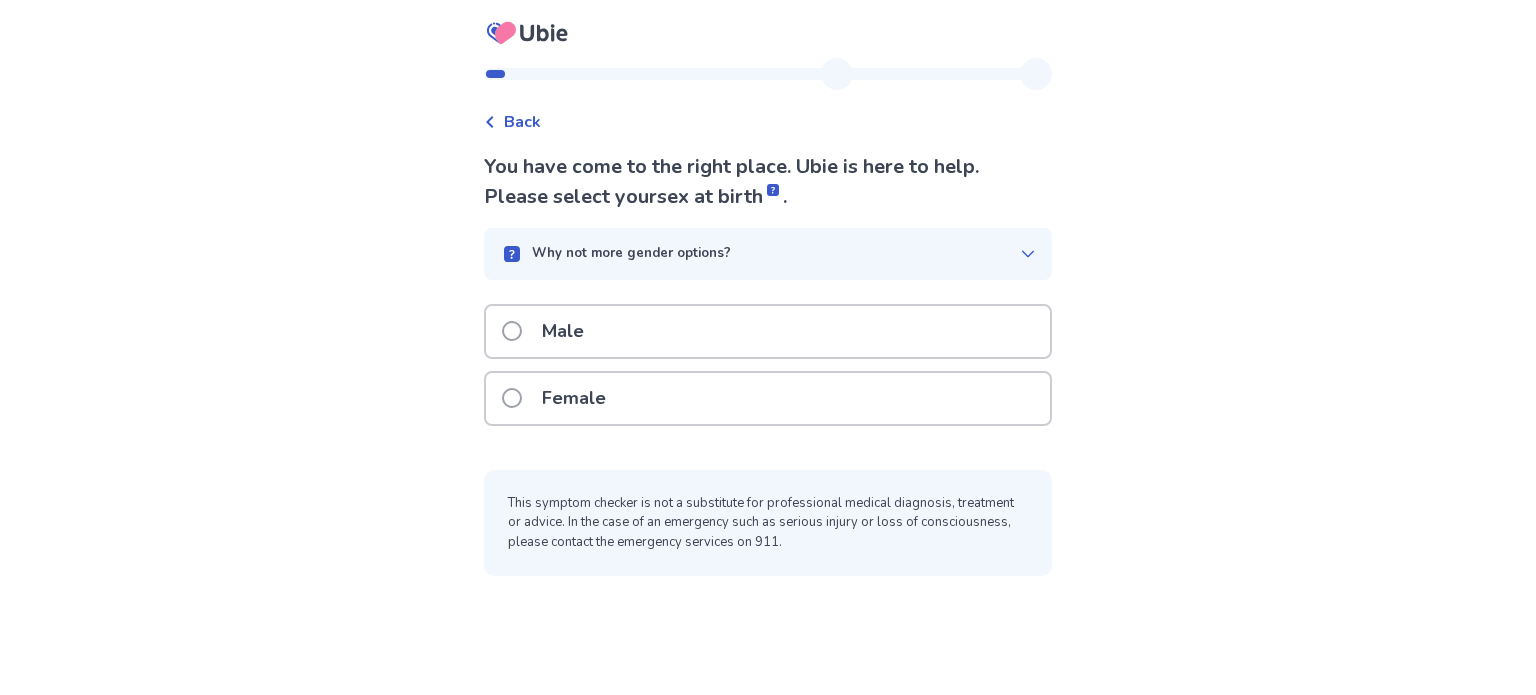 click on "Female" at bounding box center (768, 398) 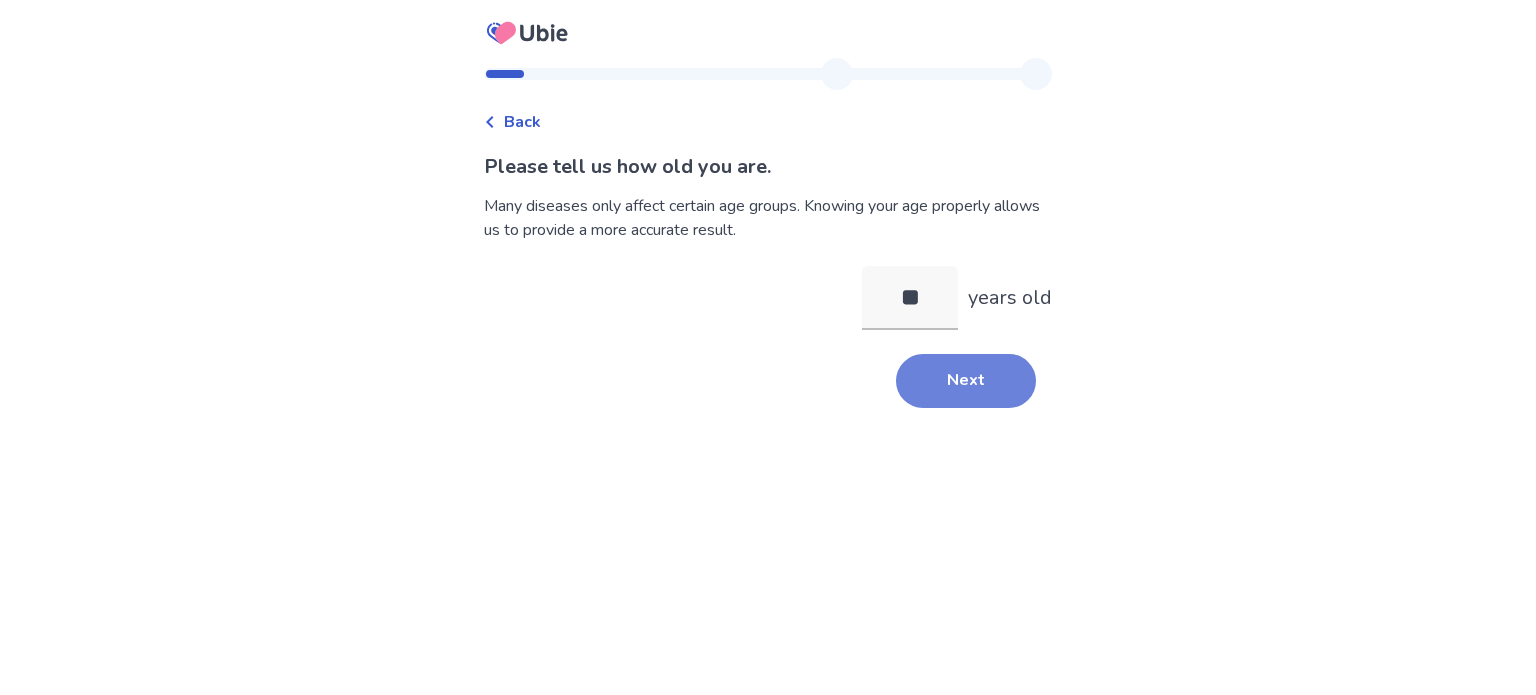 type on "**" 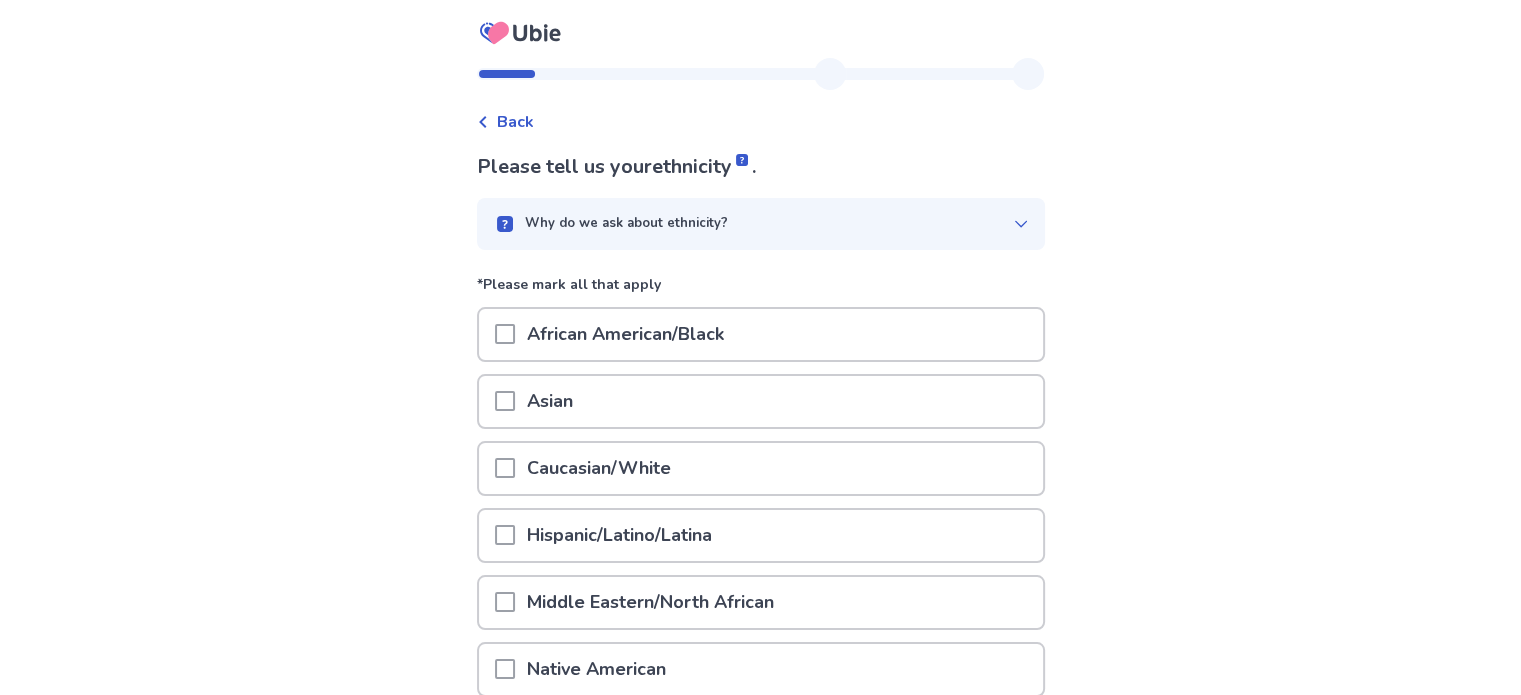 click on "Caucasian/White" at bounding box center [761, 468] 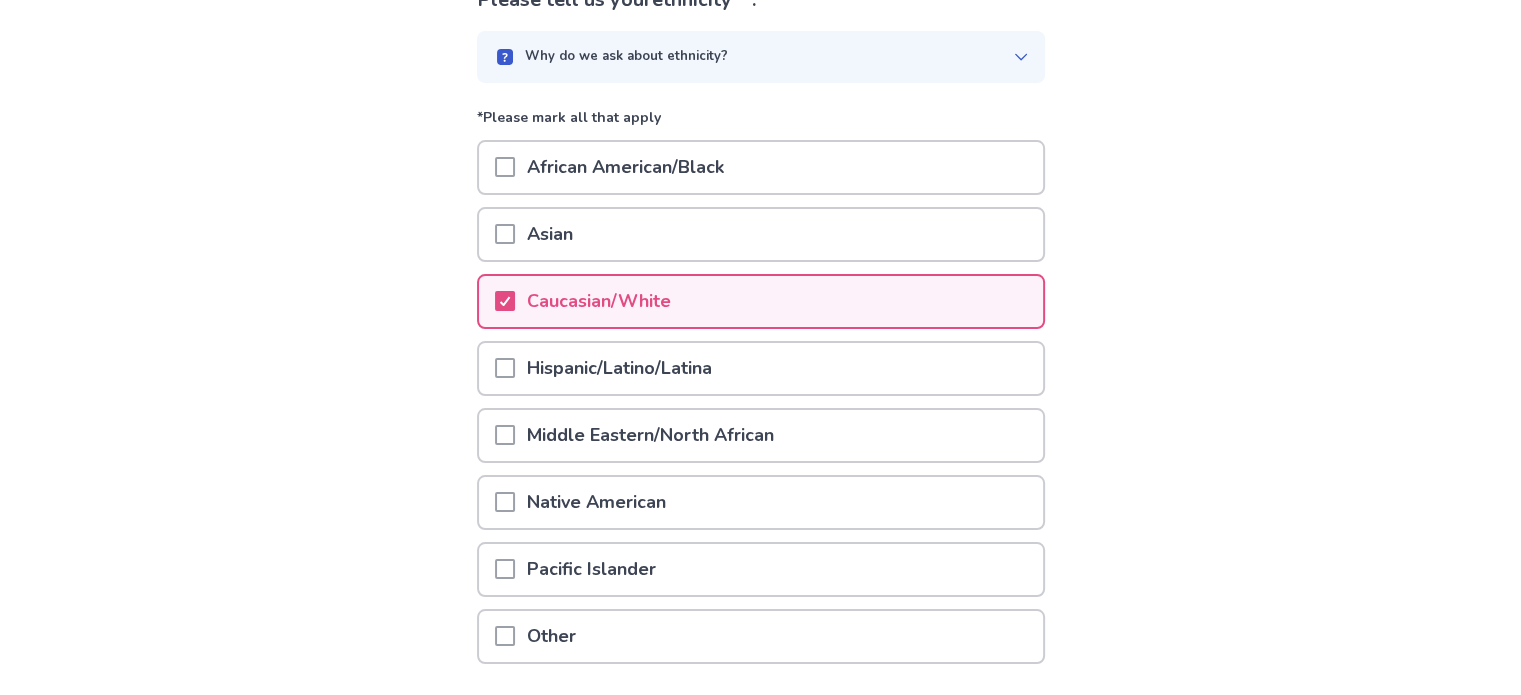 scroll, scrollTop: 283, scrollLeft: 0, axis: vertical 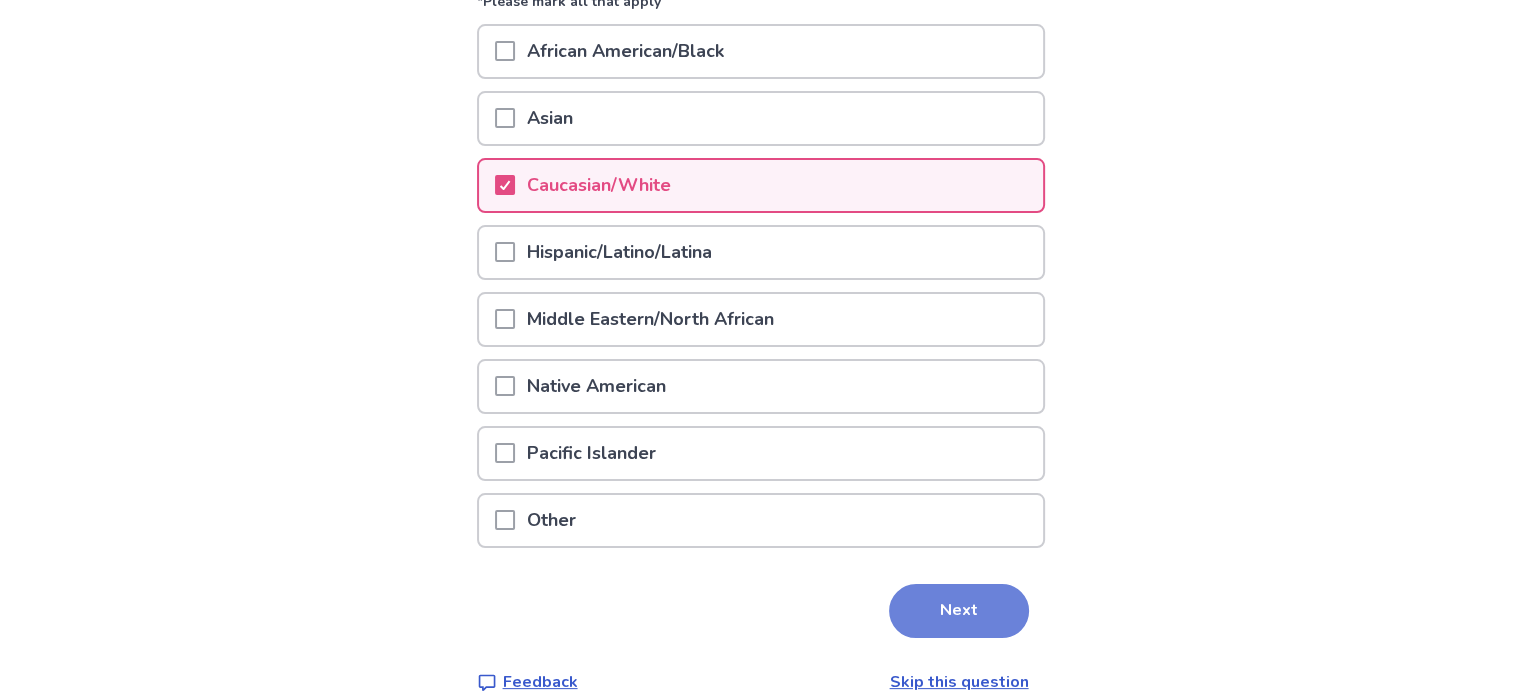 click on "Next" at bounding box center [959, 611] 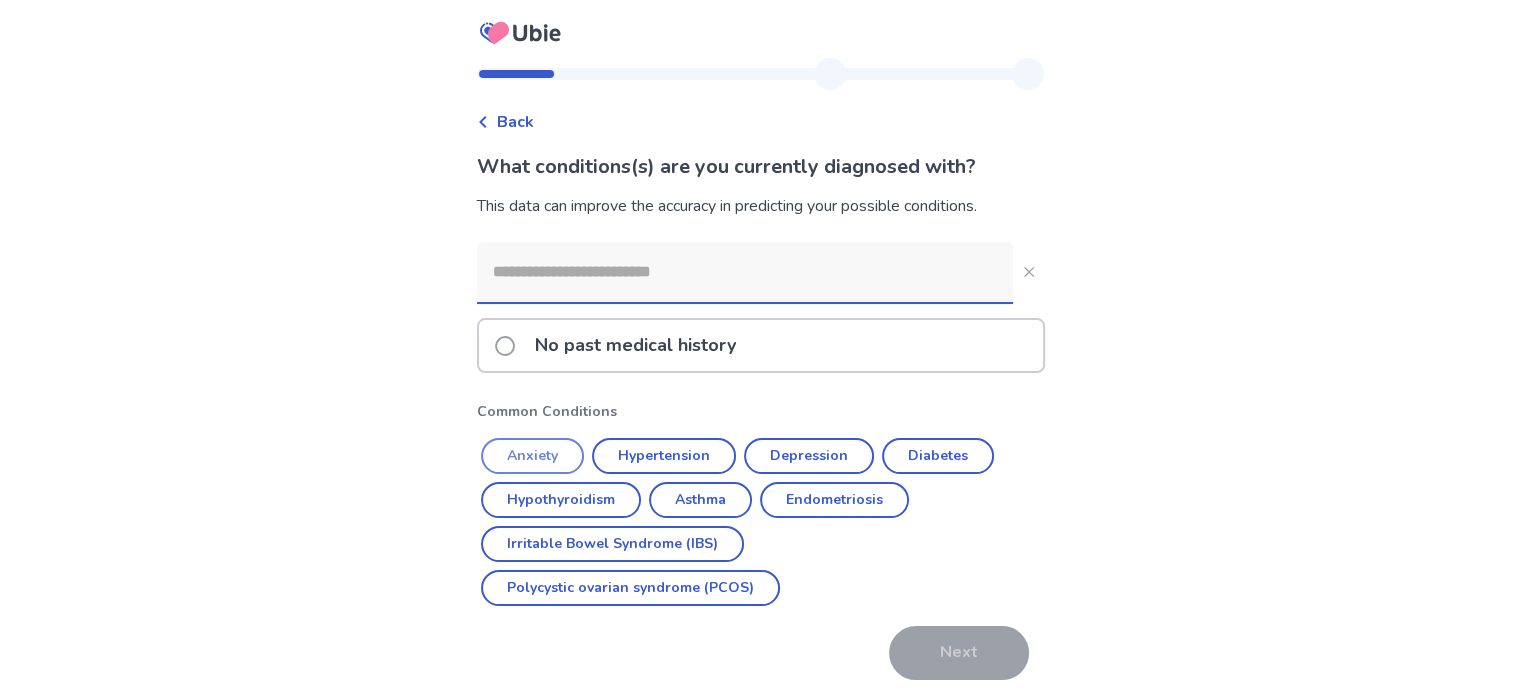 click on "Anxiety" at bounding box center (532, 456) 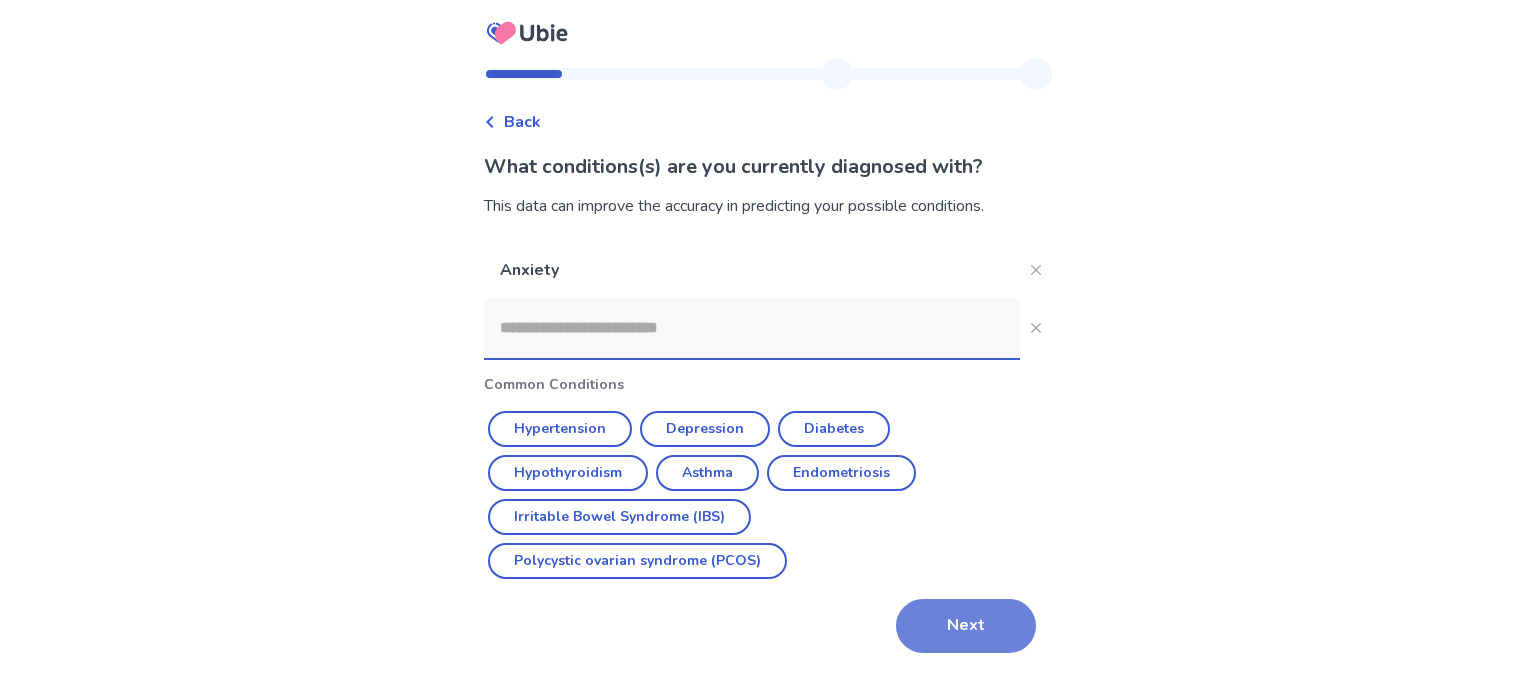 click on "Next" at bounding box center [966, 626] 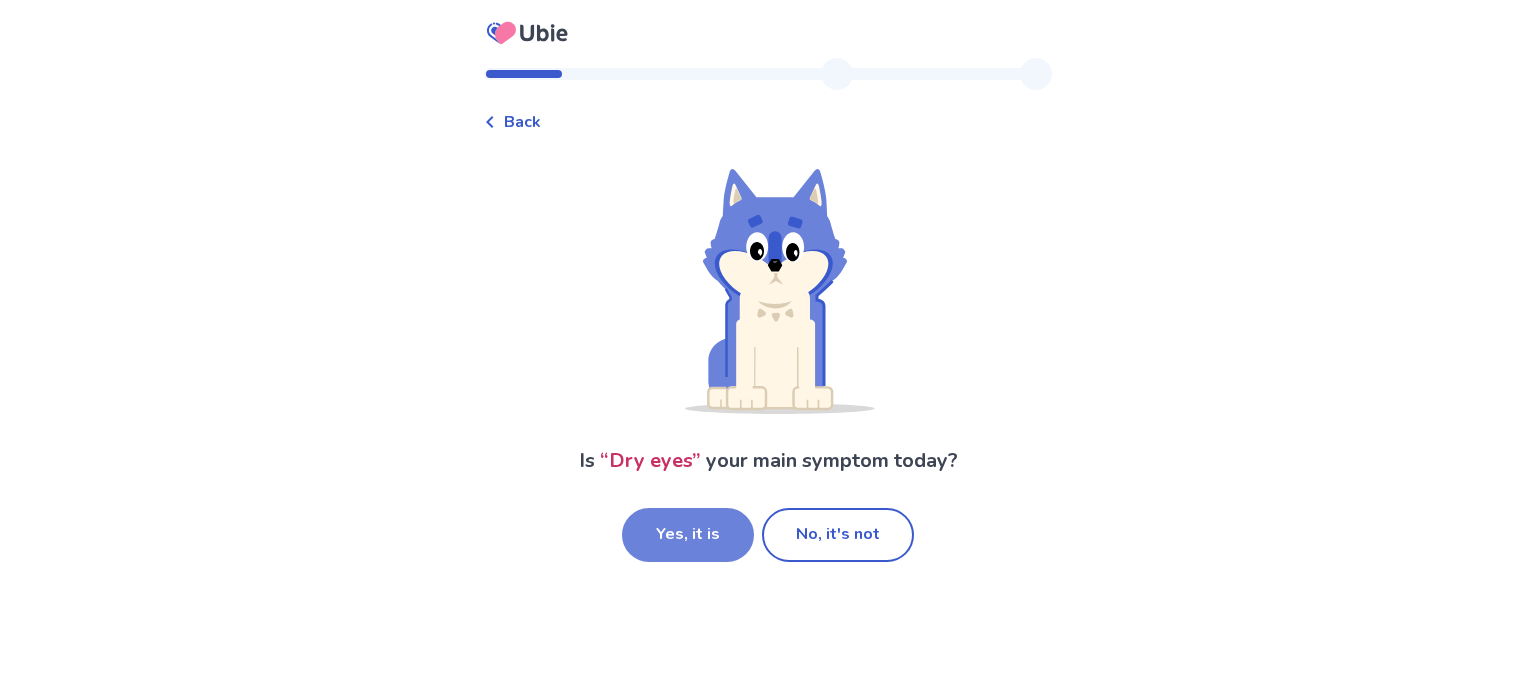 click on "Yes, it is" at bounding box center [688, 535] 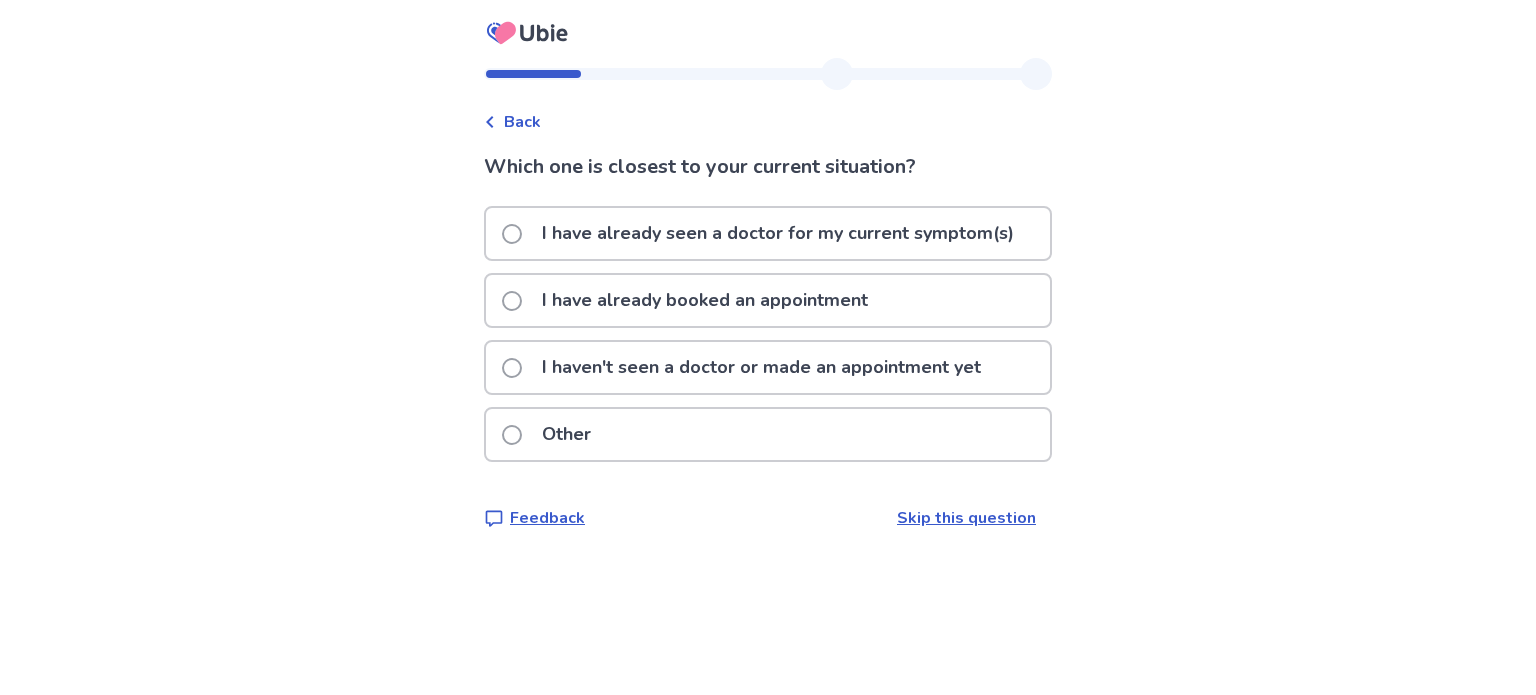 click on "I haven't seen a doctor or made an appointment yet" at bounding box center [761, 367] 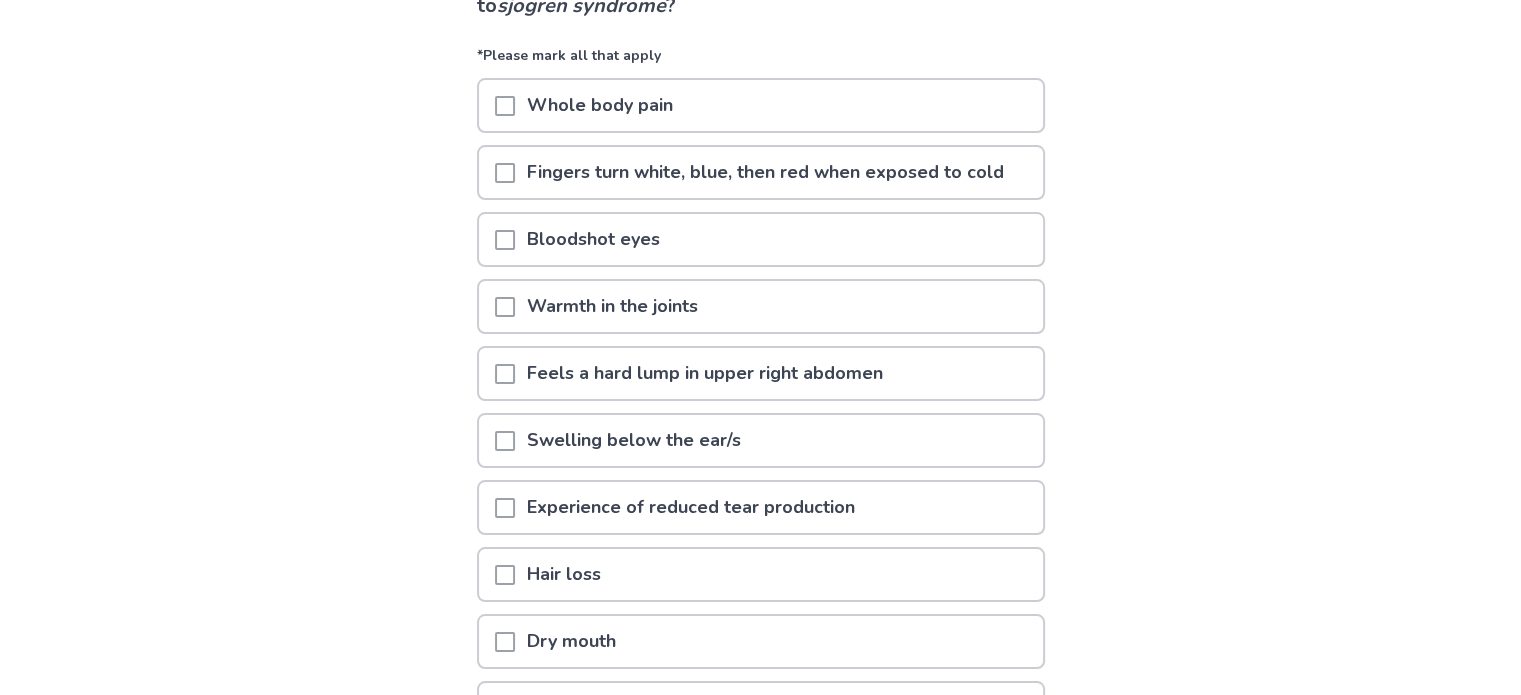scroll, scrollTop: 189, scrollLeft: 0, axis: vertical 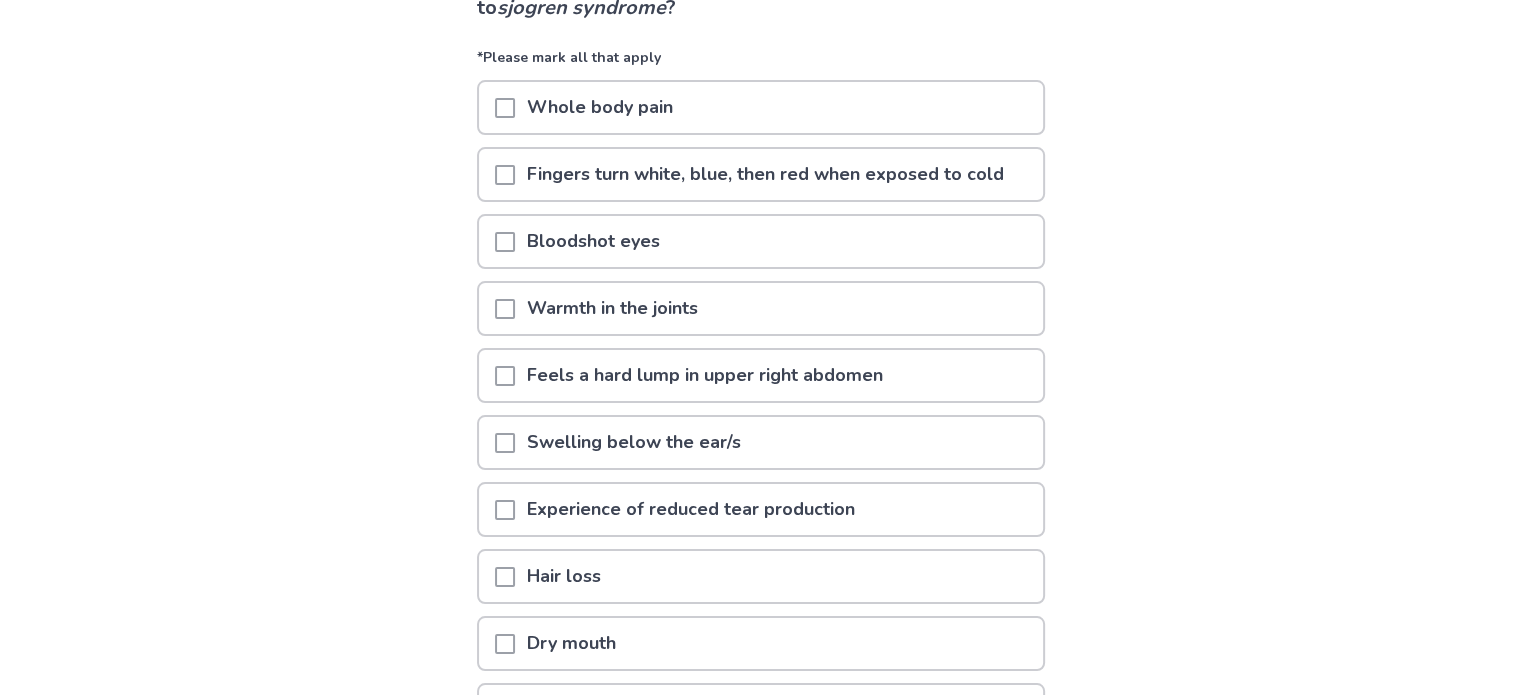 click on "Experience of reduced tear production" at bounding box center (691, 509) 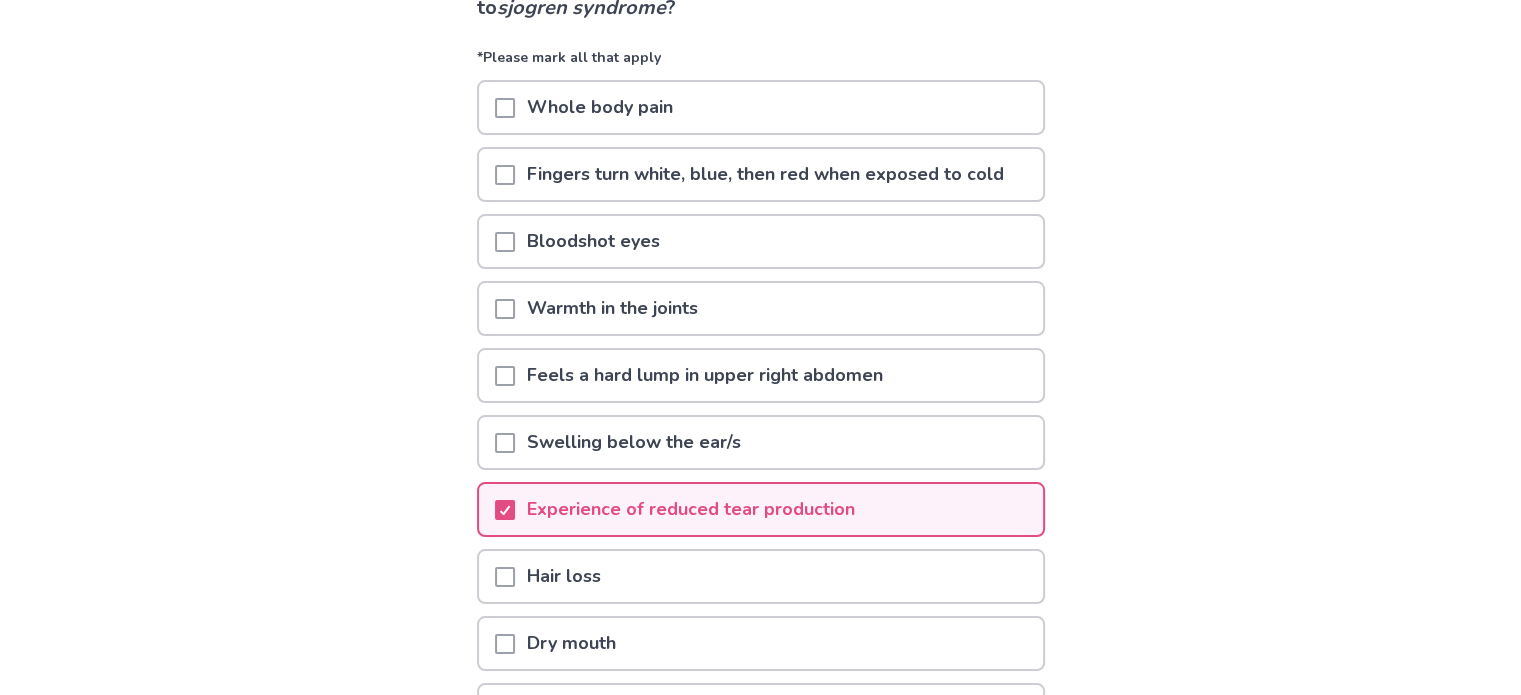 click on "Dry mouth" at bounding box center (761, 643) 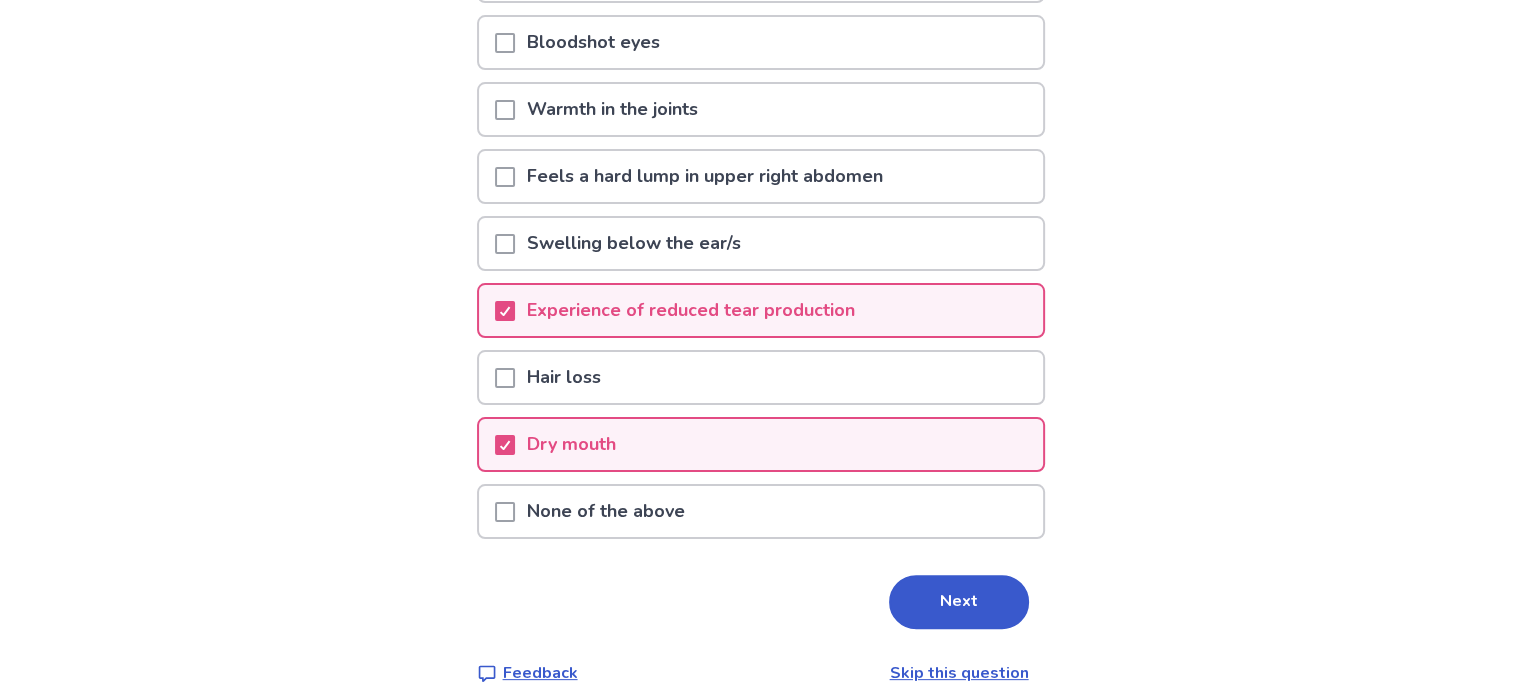 scroll, scrollTop: 401, scrollLeft: 0, axis: vertical 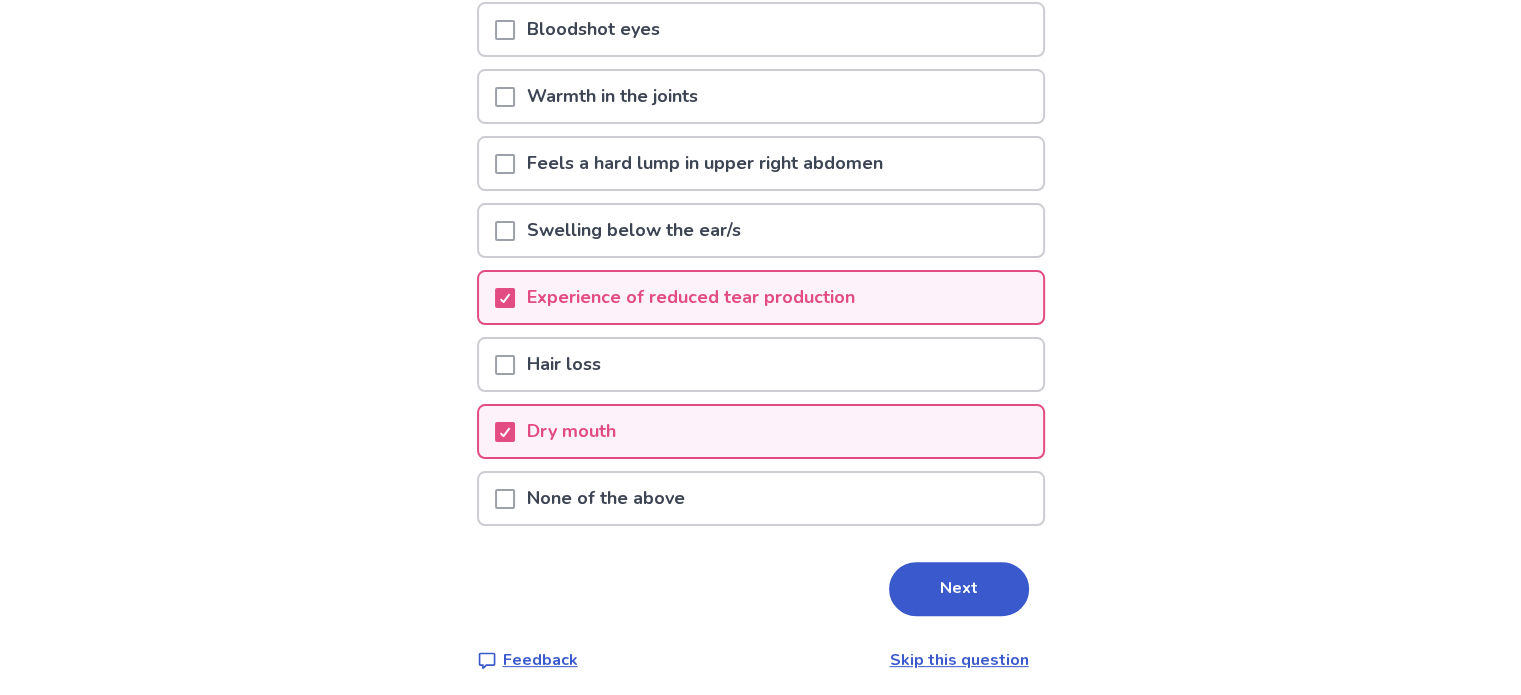 click on "Hair loss" at bounding box center (761, 364) 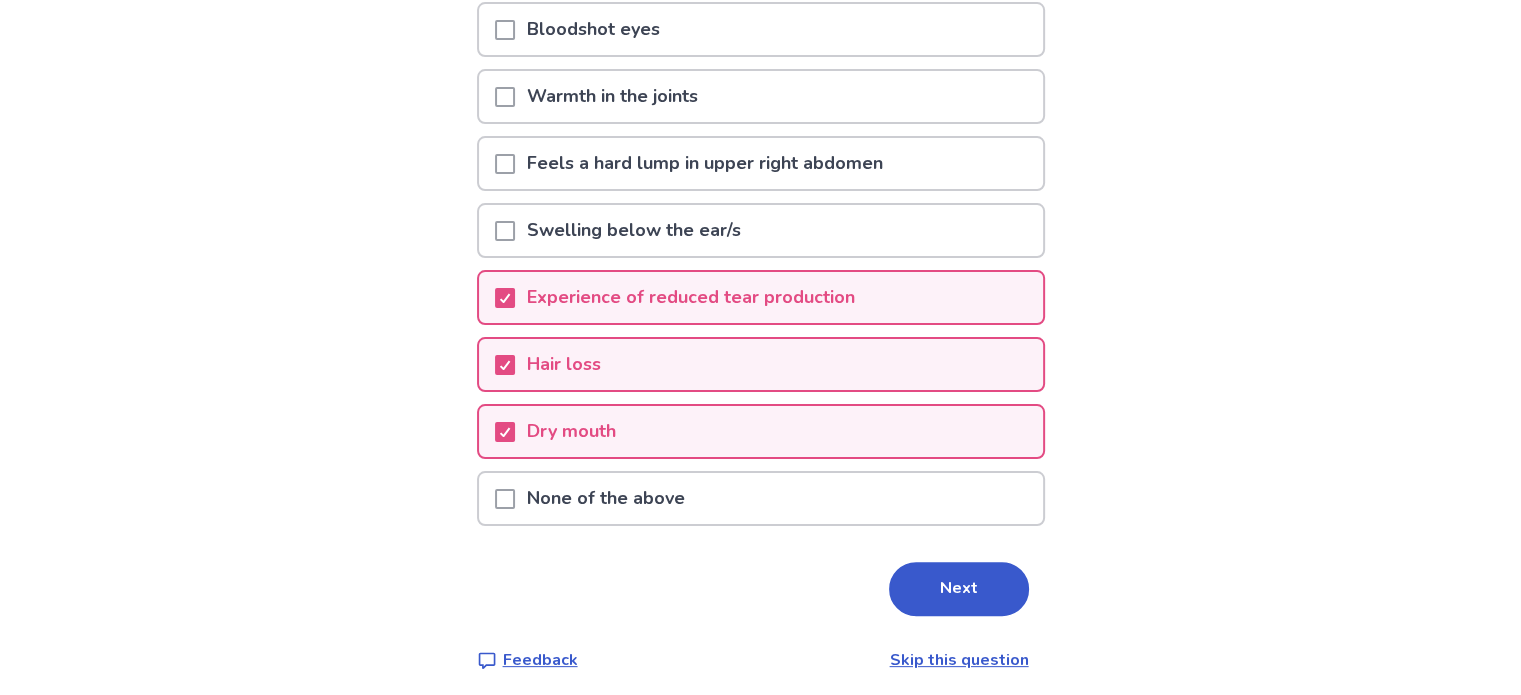 click on "Hair loss" at bounding box center [761, 364] 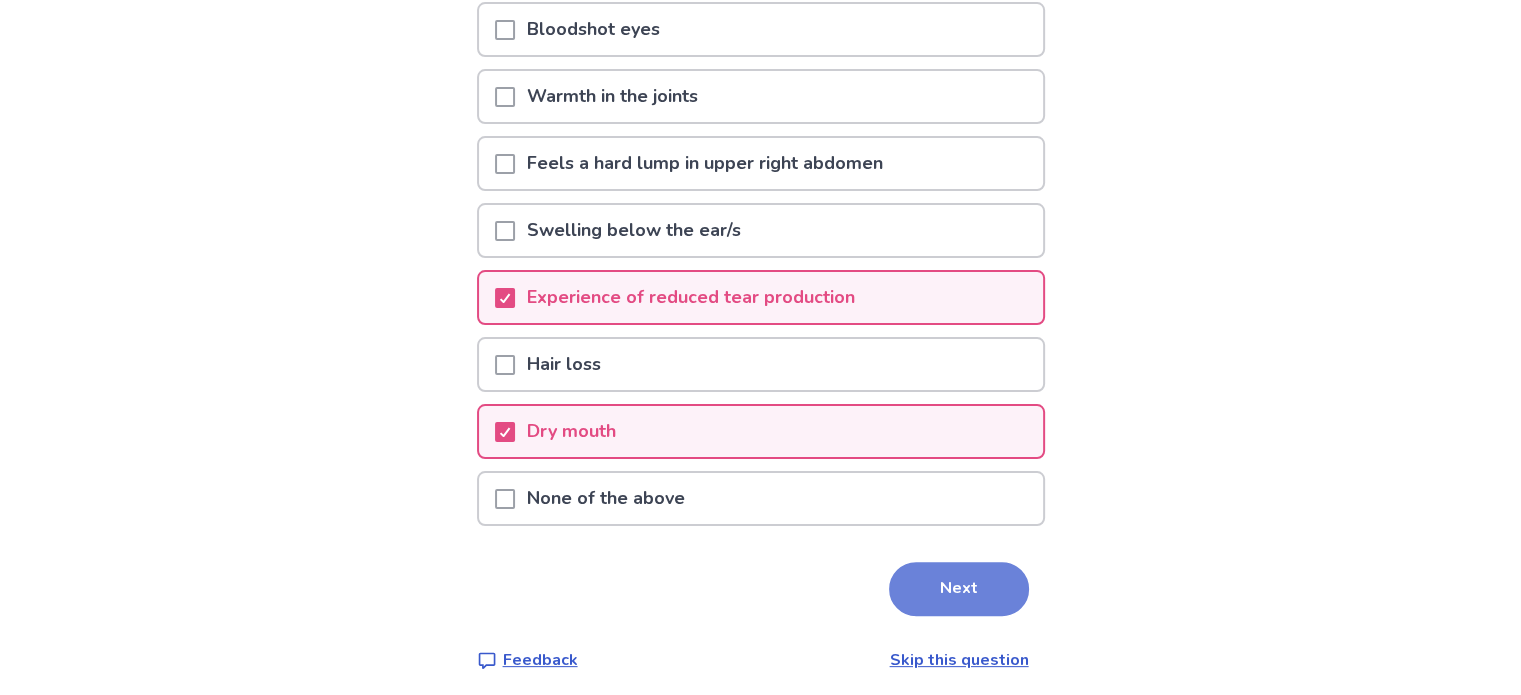 click on "Next" at bounding box center (959, 589) 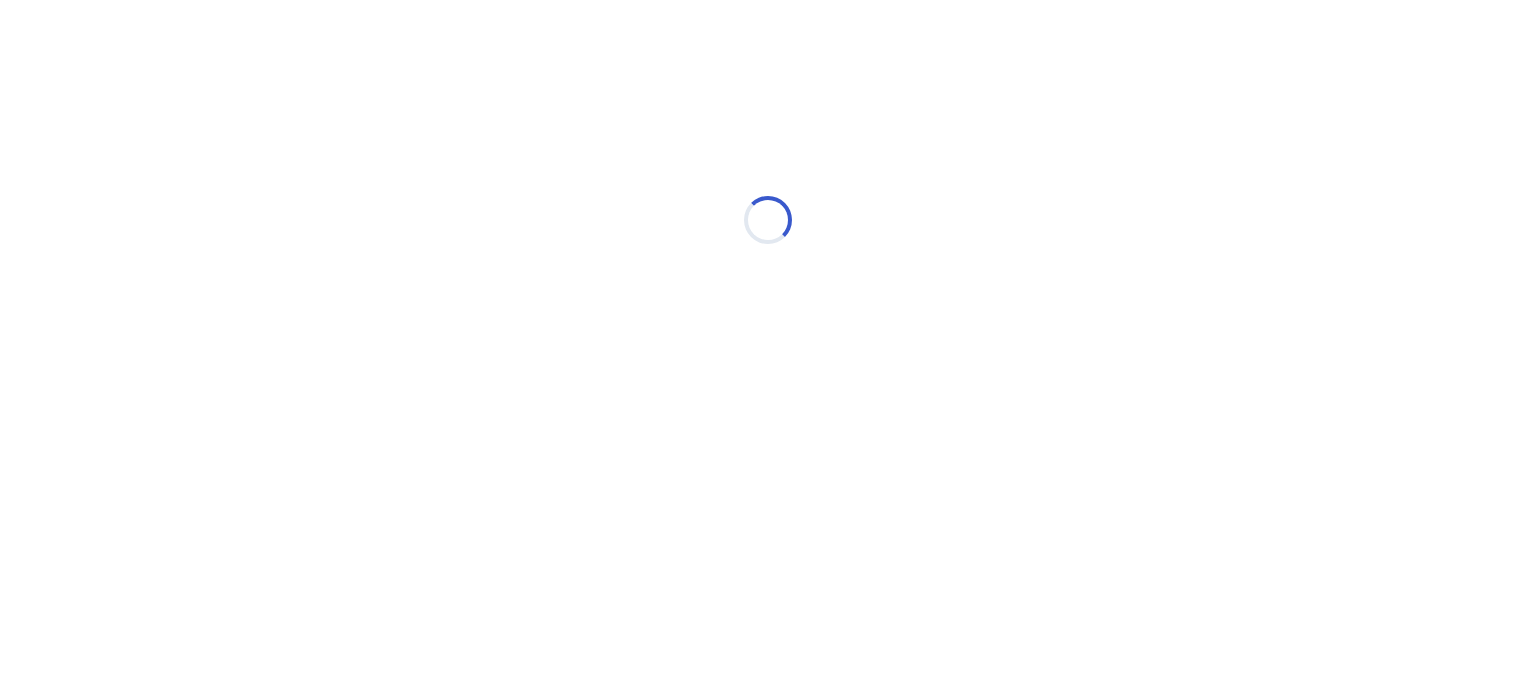 select on "*" 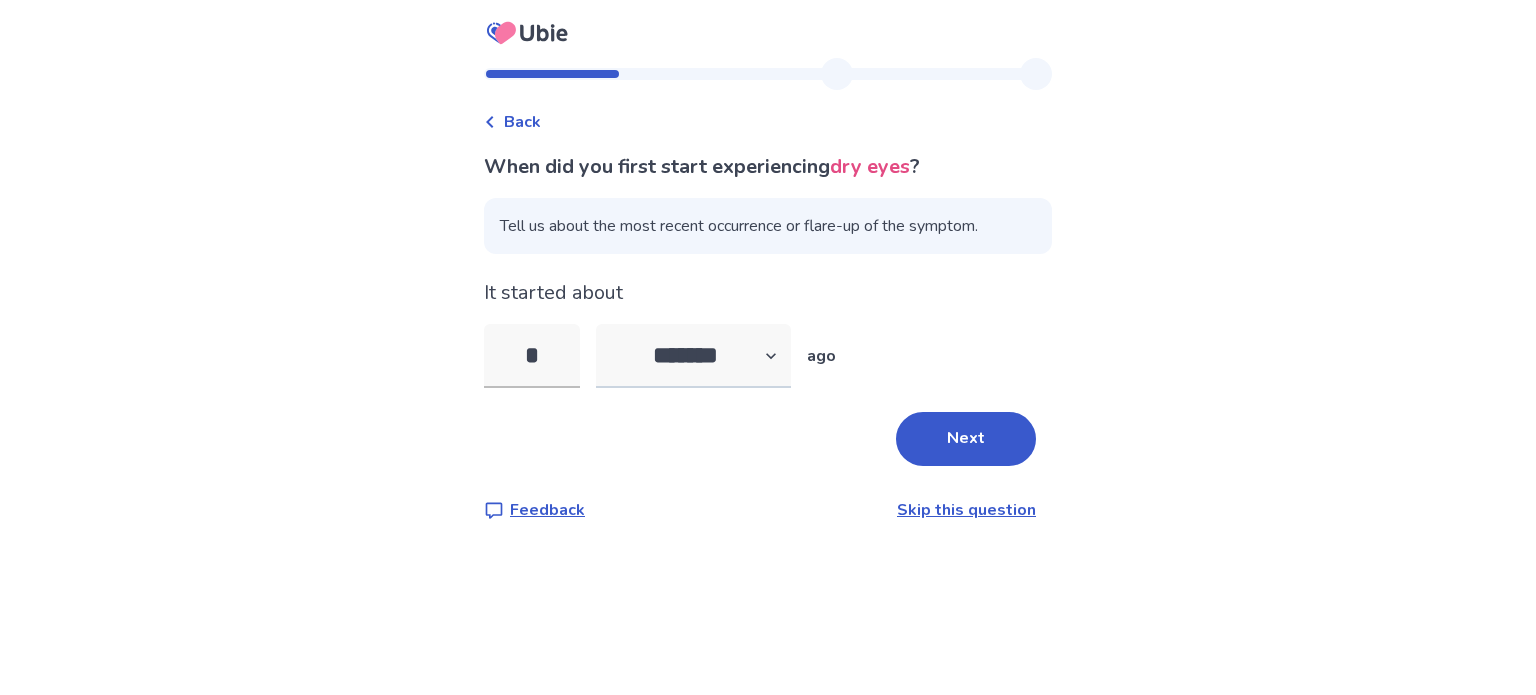 type on "*" 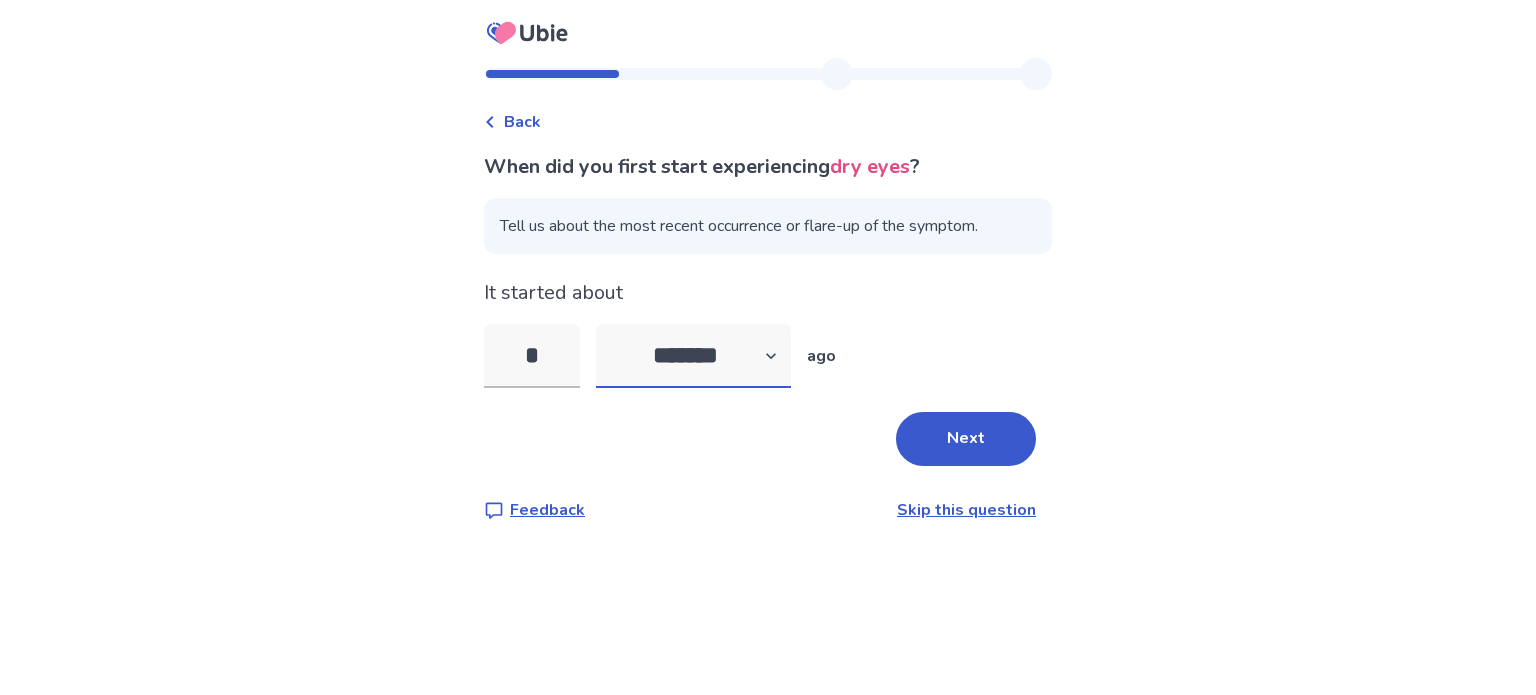 click on "******* ****** ******* ******** *******" at bounding box center (693, 356) 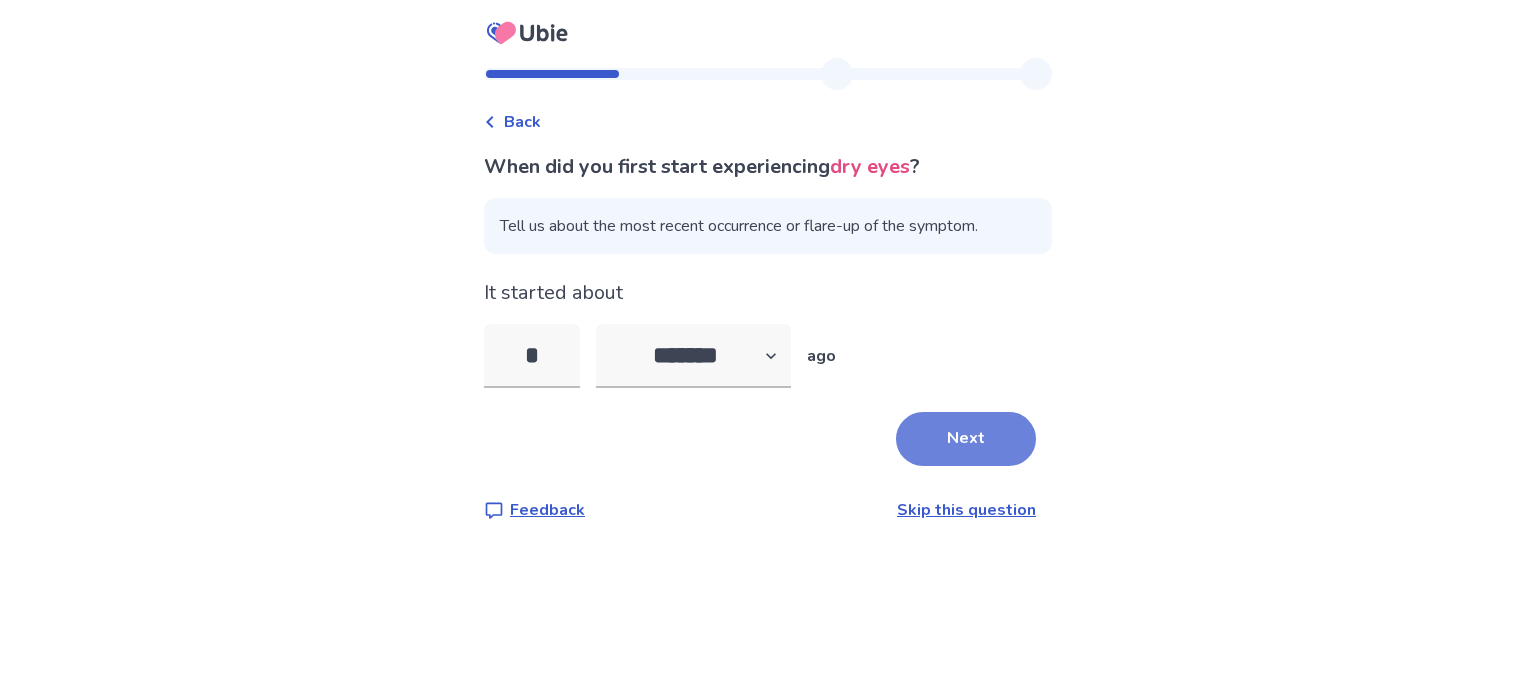 click on "Next" at bounding box center [966, 439] 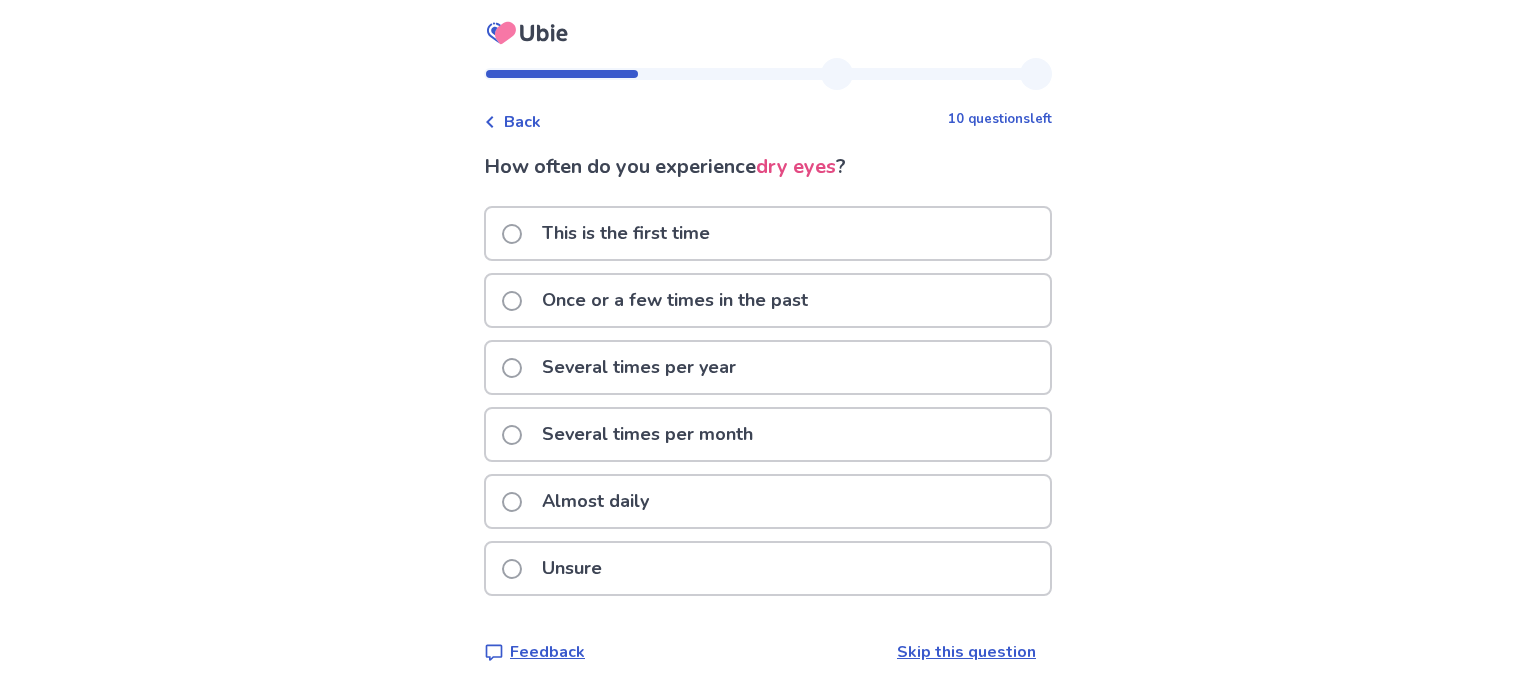 click on "Almost daily" at bounding box center [768, 501] 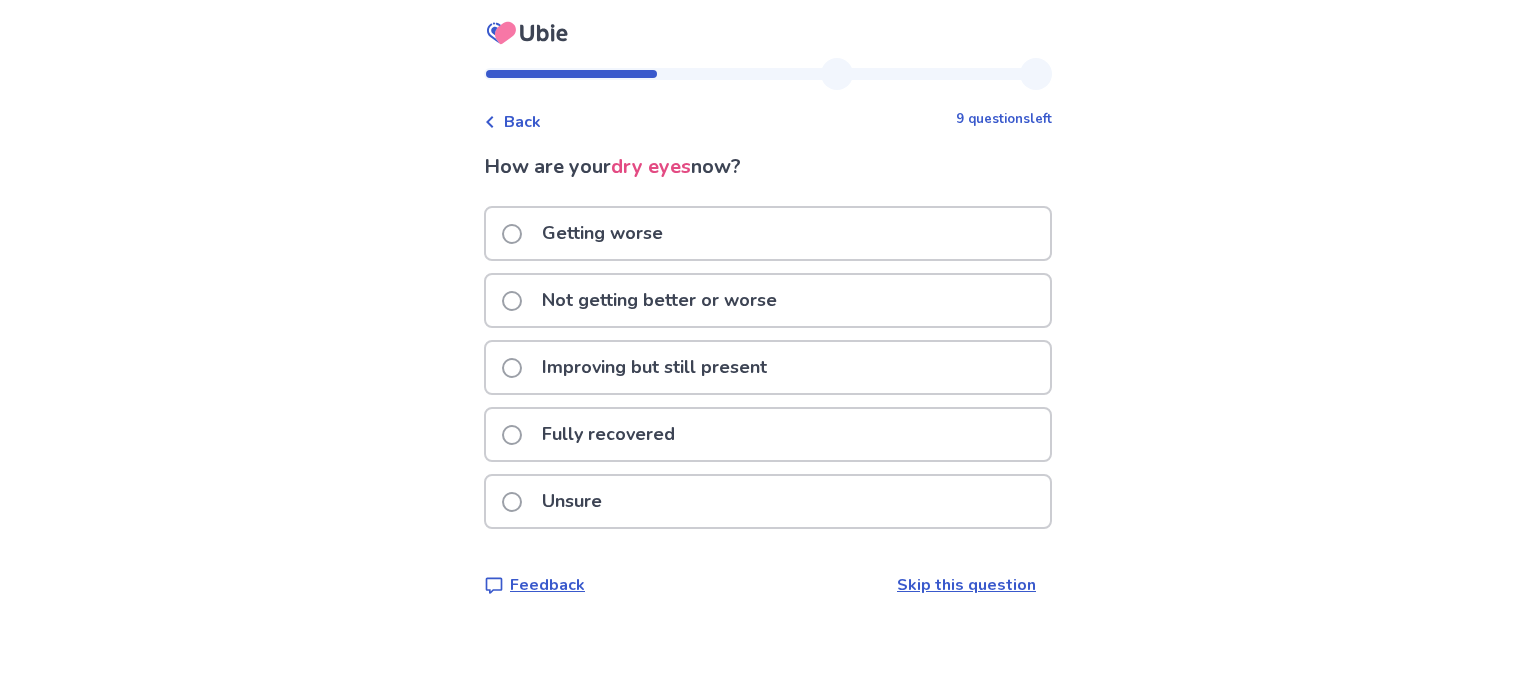 click on "Not getting better or worse" at bounding box center [659, 300] 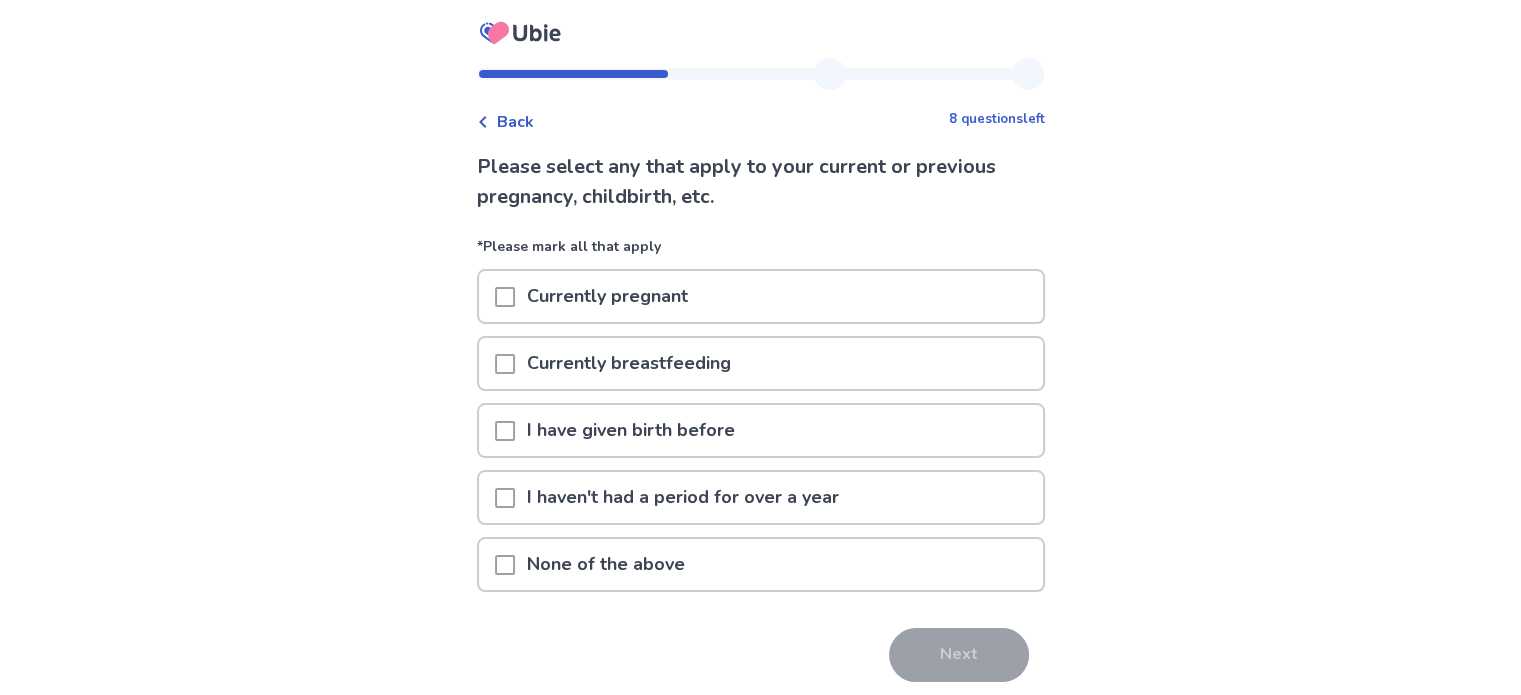 click on "None of the above" at bounding box center (606, 564) 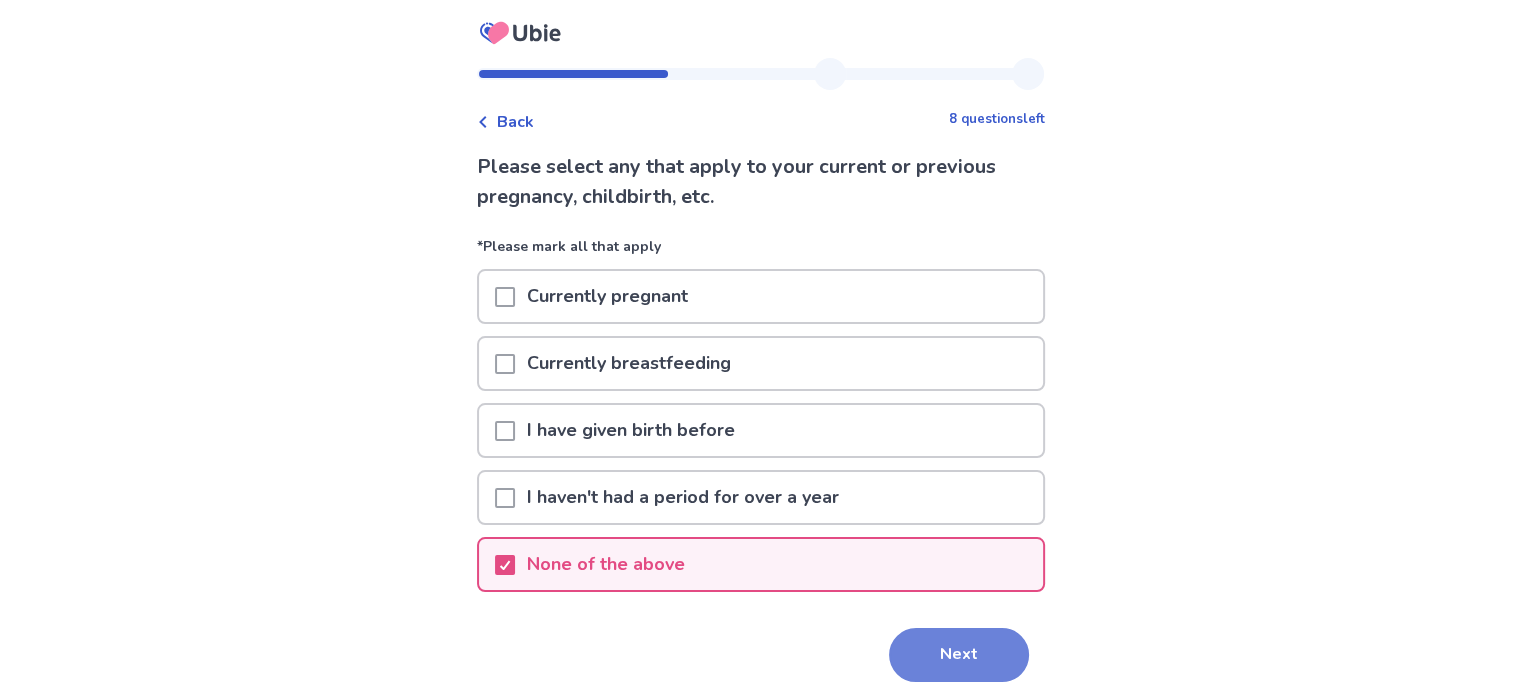 click on "Next" at bounding box center [959, 655] 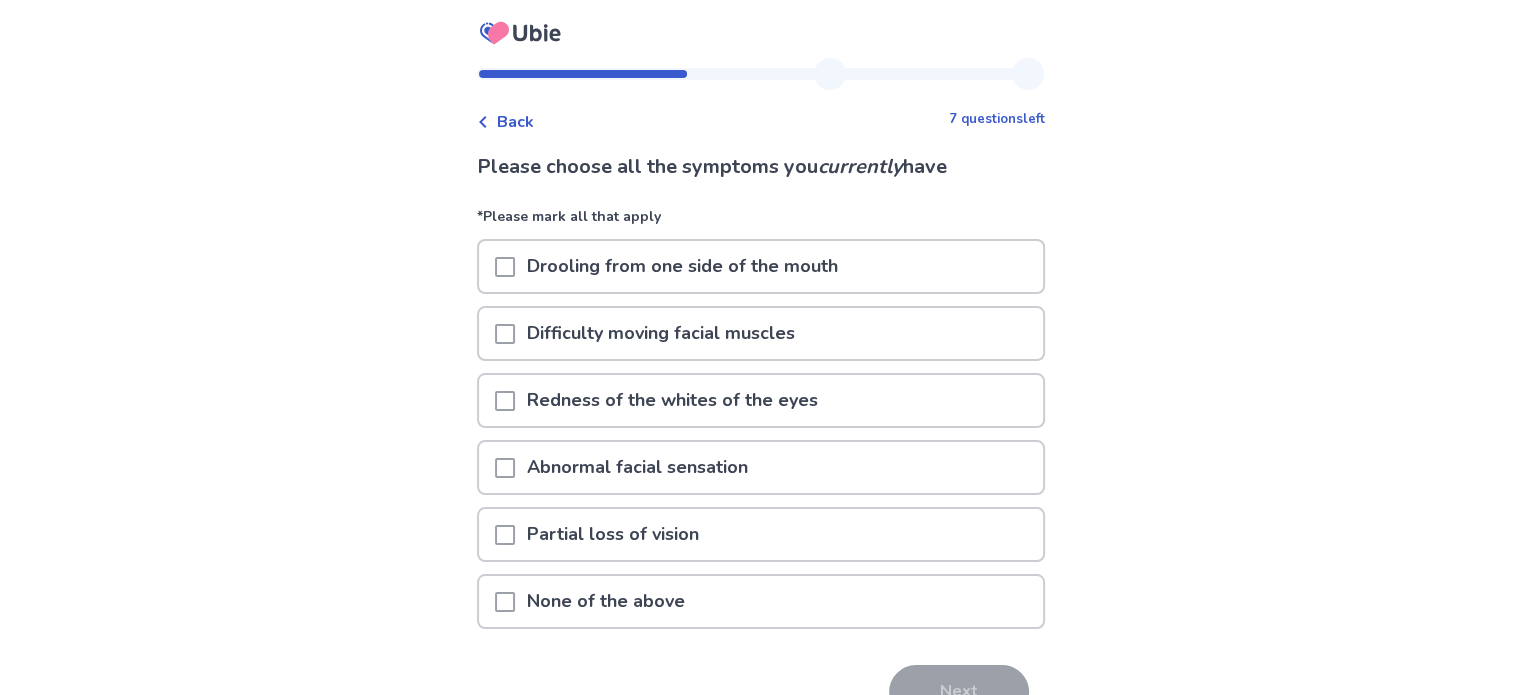 click at bounding box center (505, 468) 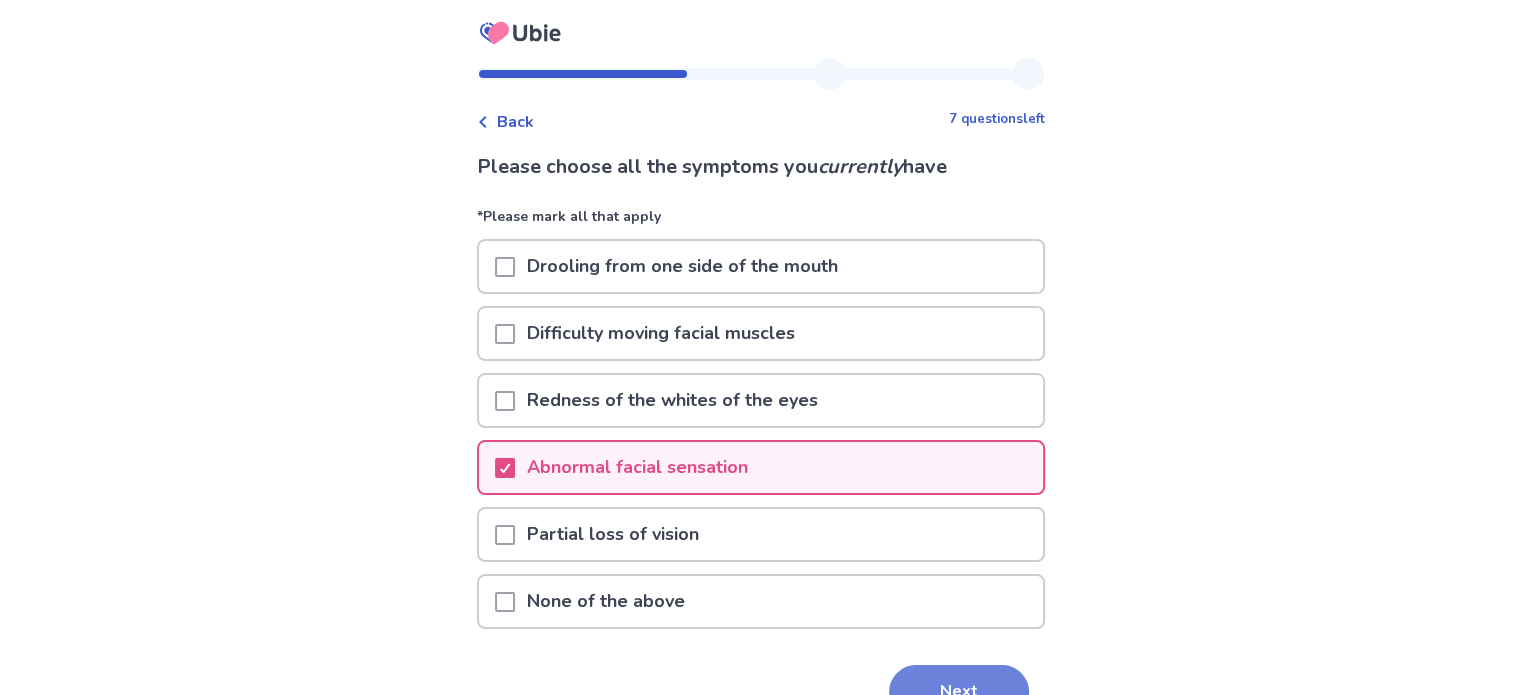 click on "Next" at bounding box center [959, 692] 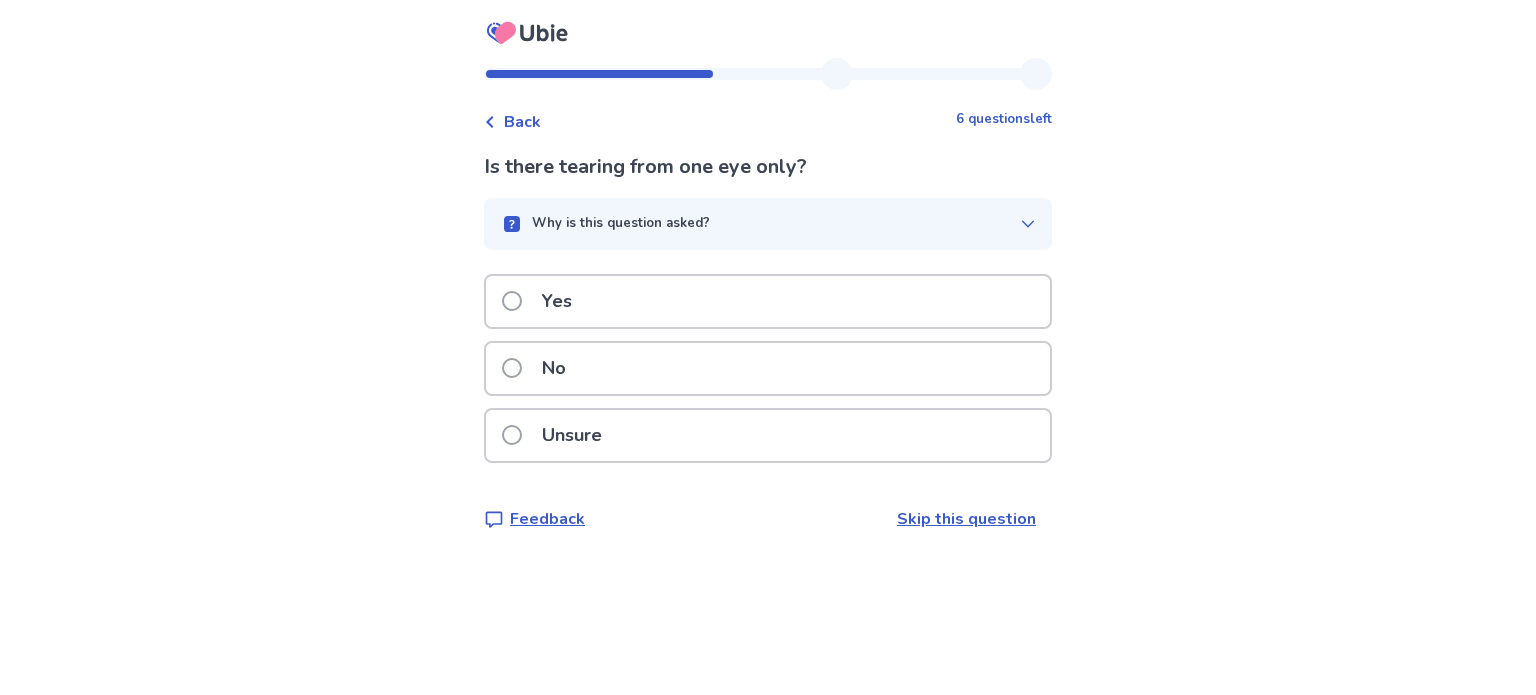 click on "No" at bounding box center (768, 368) 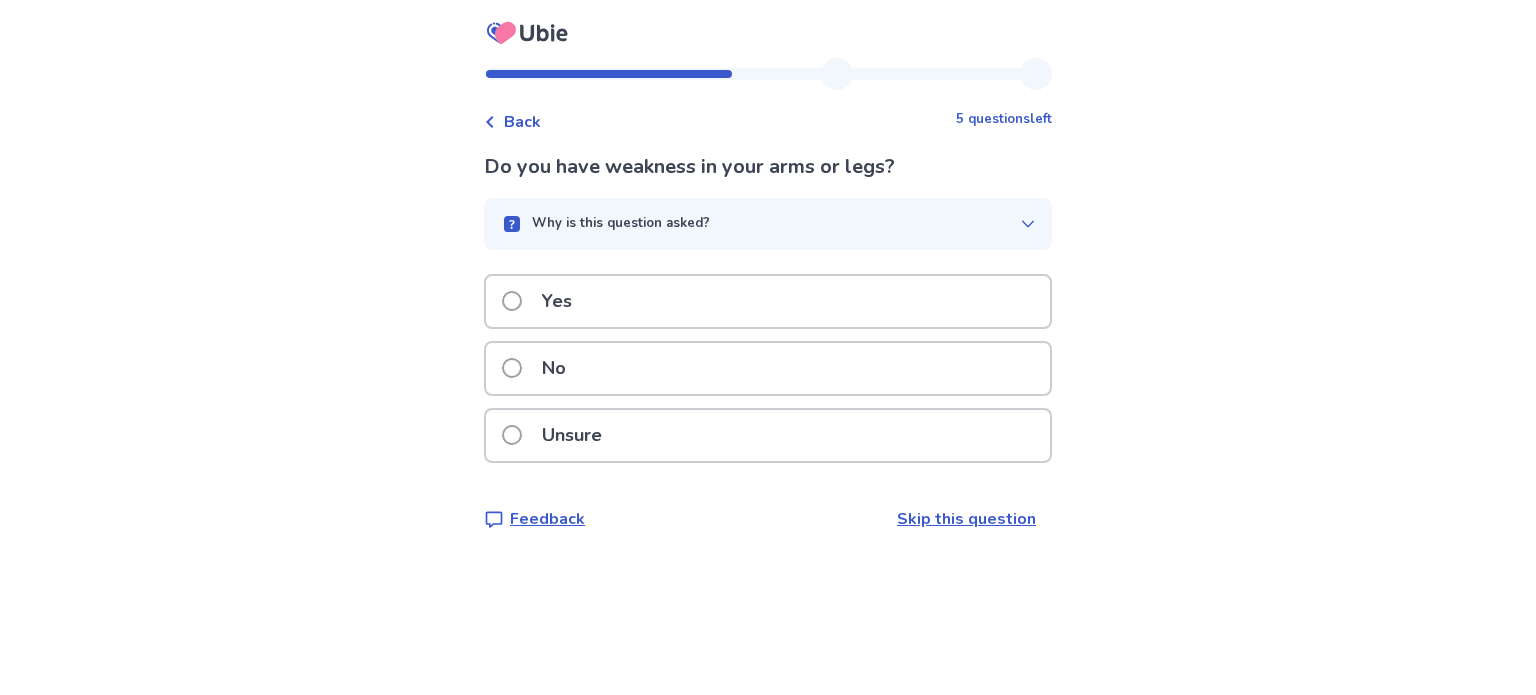 click on "Yes" at bounding box center [768, 301] 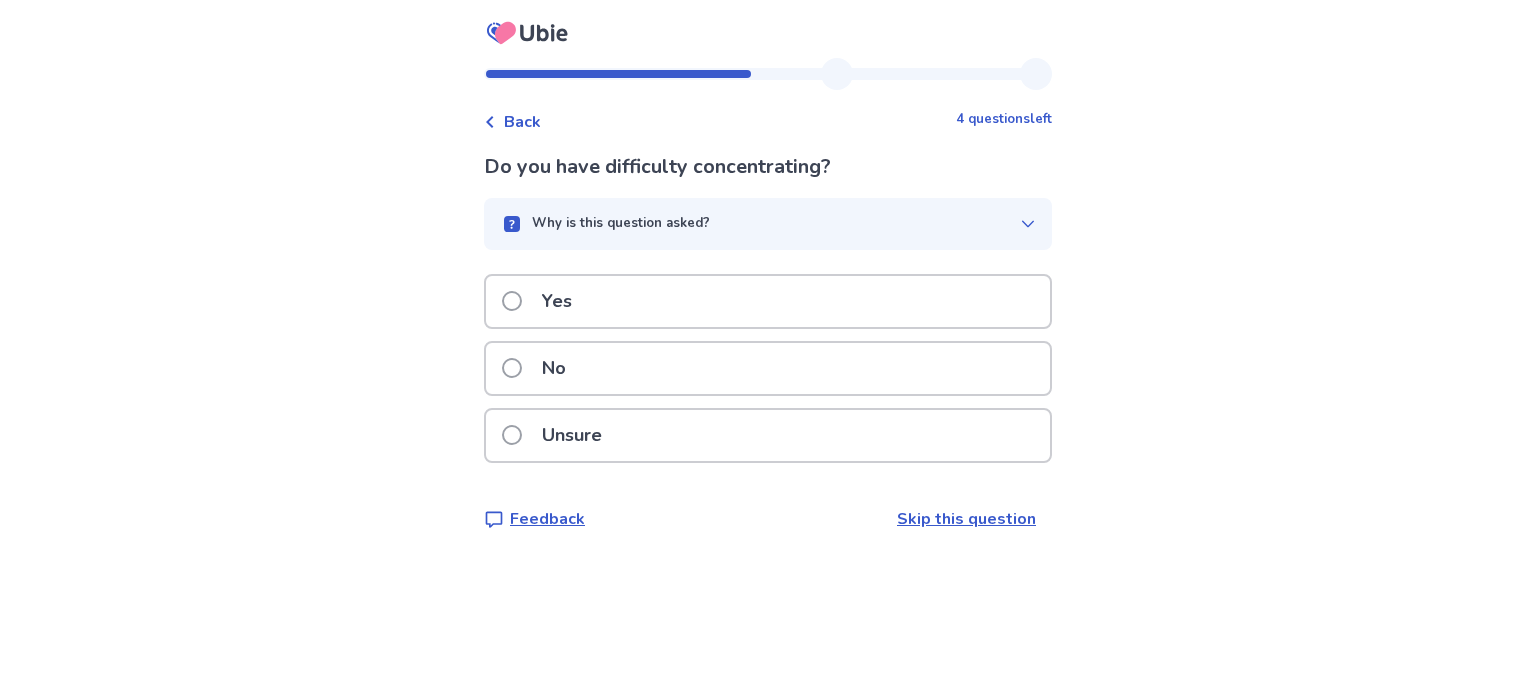 click on "Yes" at bounding box center [768, 301] 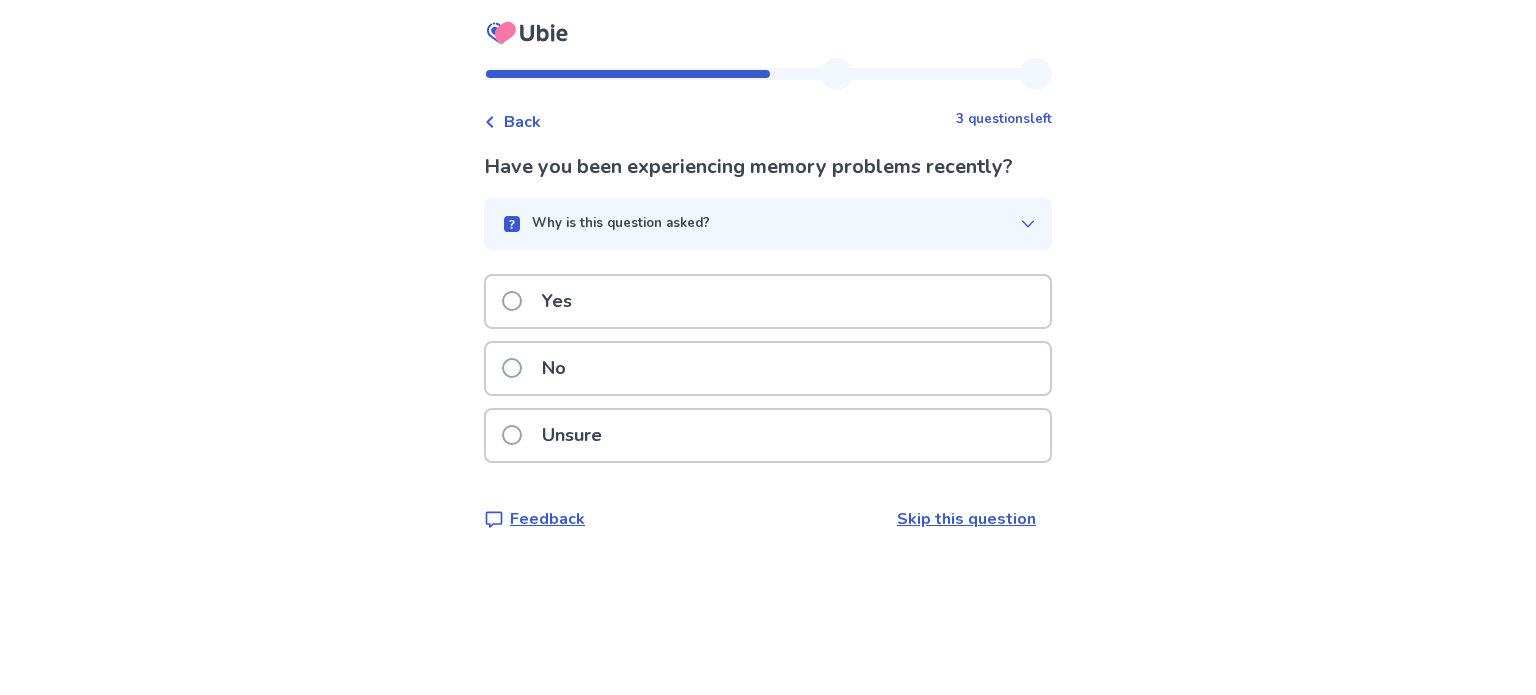 click on "Unsure" at bounding box center [768, 435] 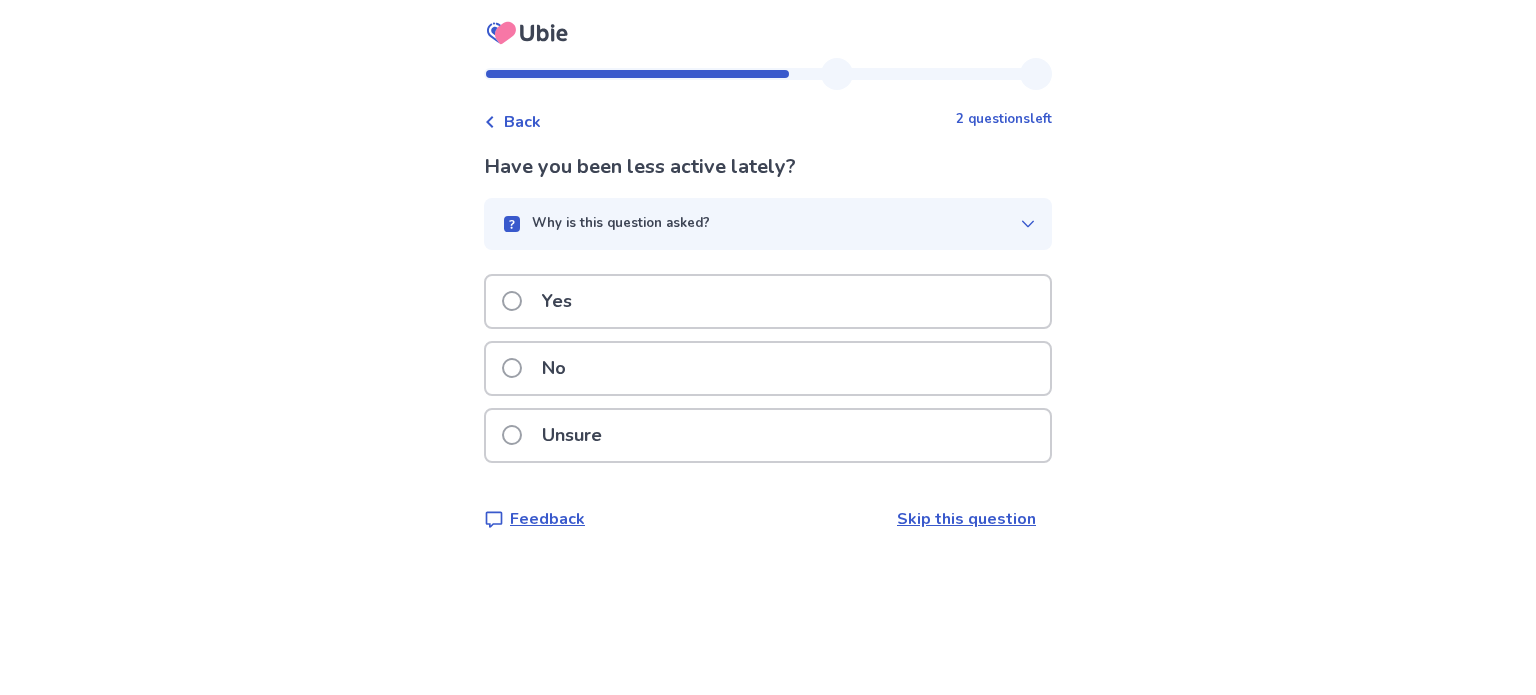 click on "Yes" at bounding box center (768, 301) 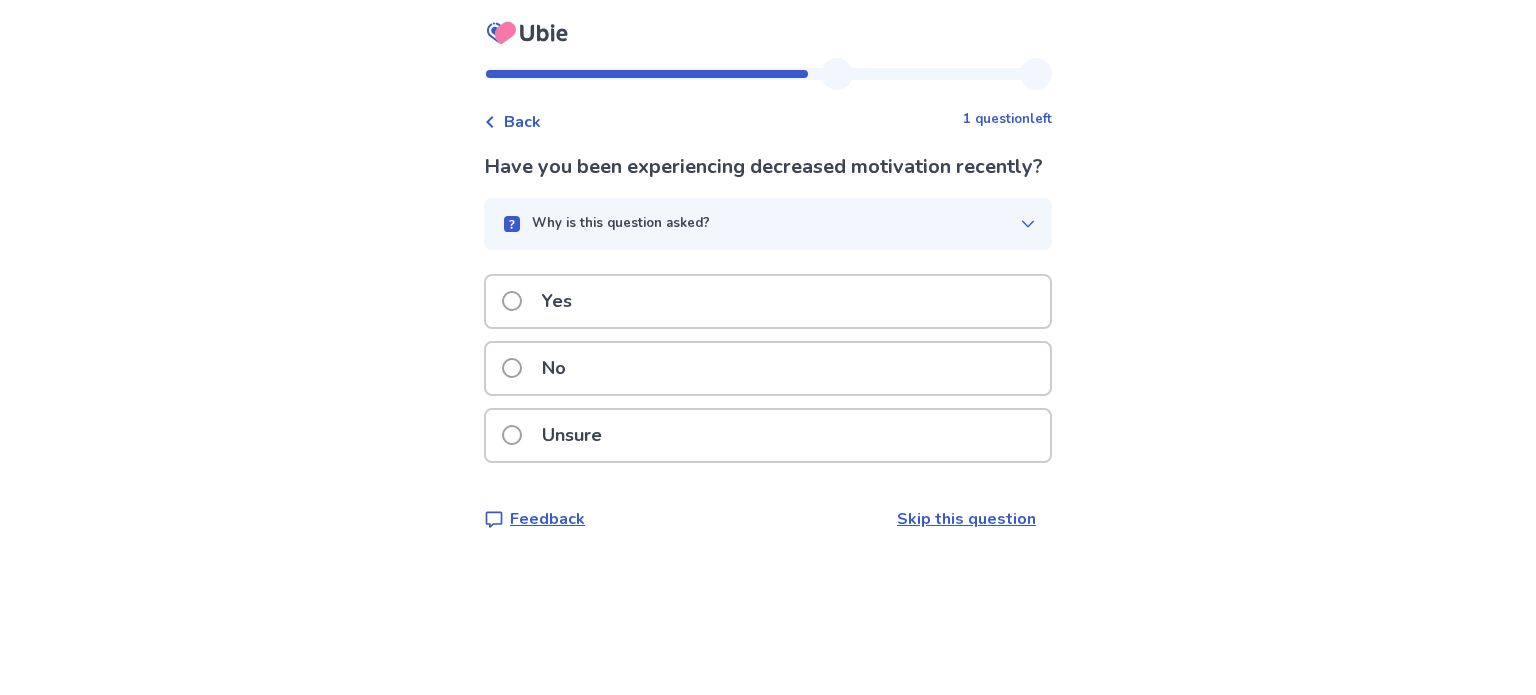click on "Yes" at bounding box center (768, 301) 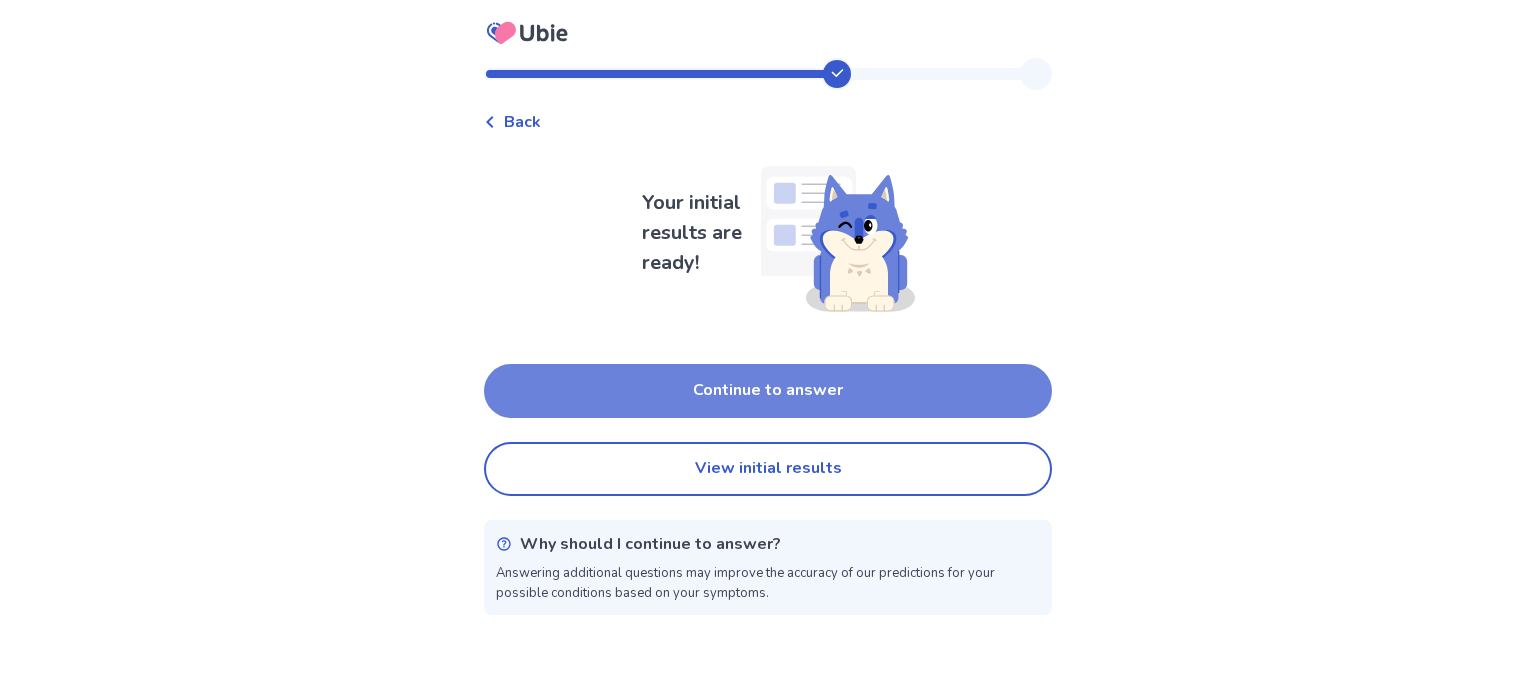 click on "Continue to answer" at bounding box center (768, 391) 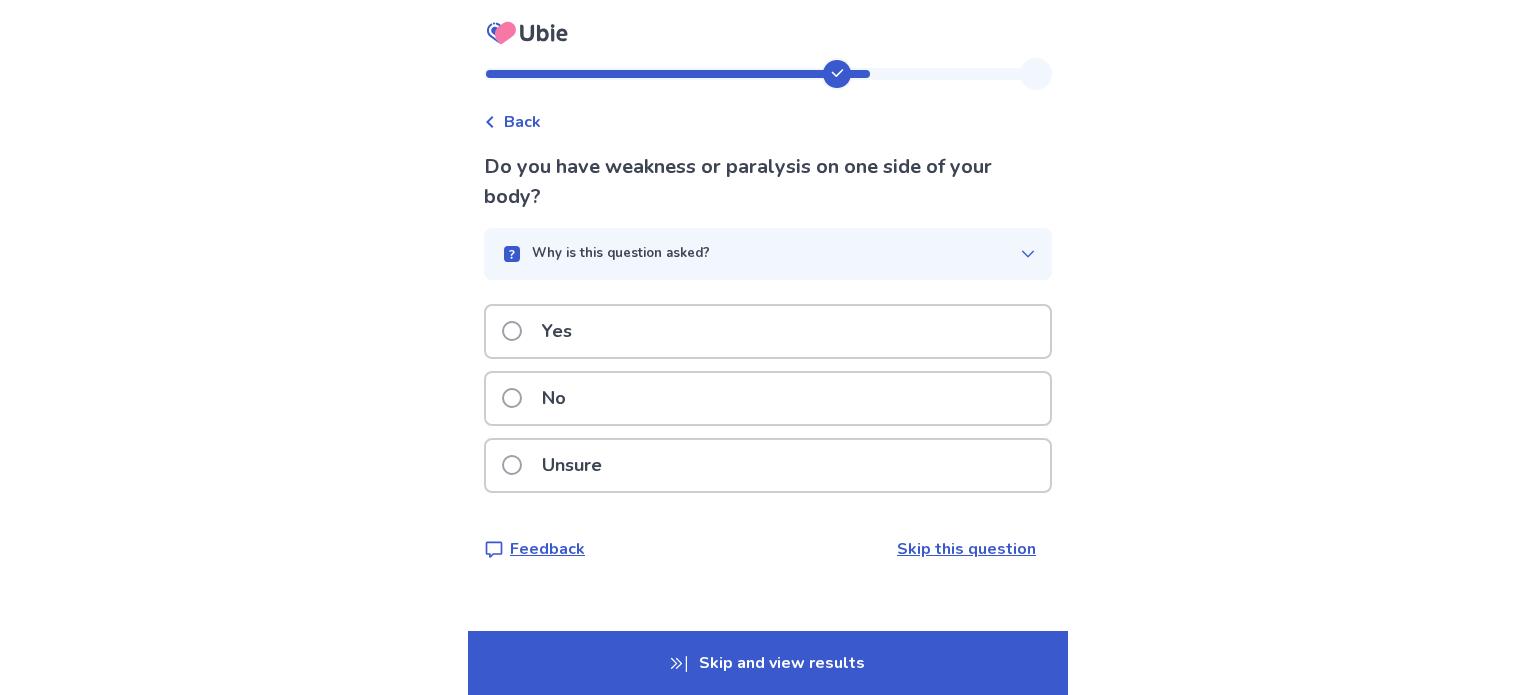 click on "No" at bounding box center (768, 398) 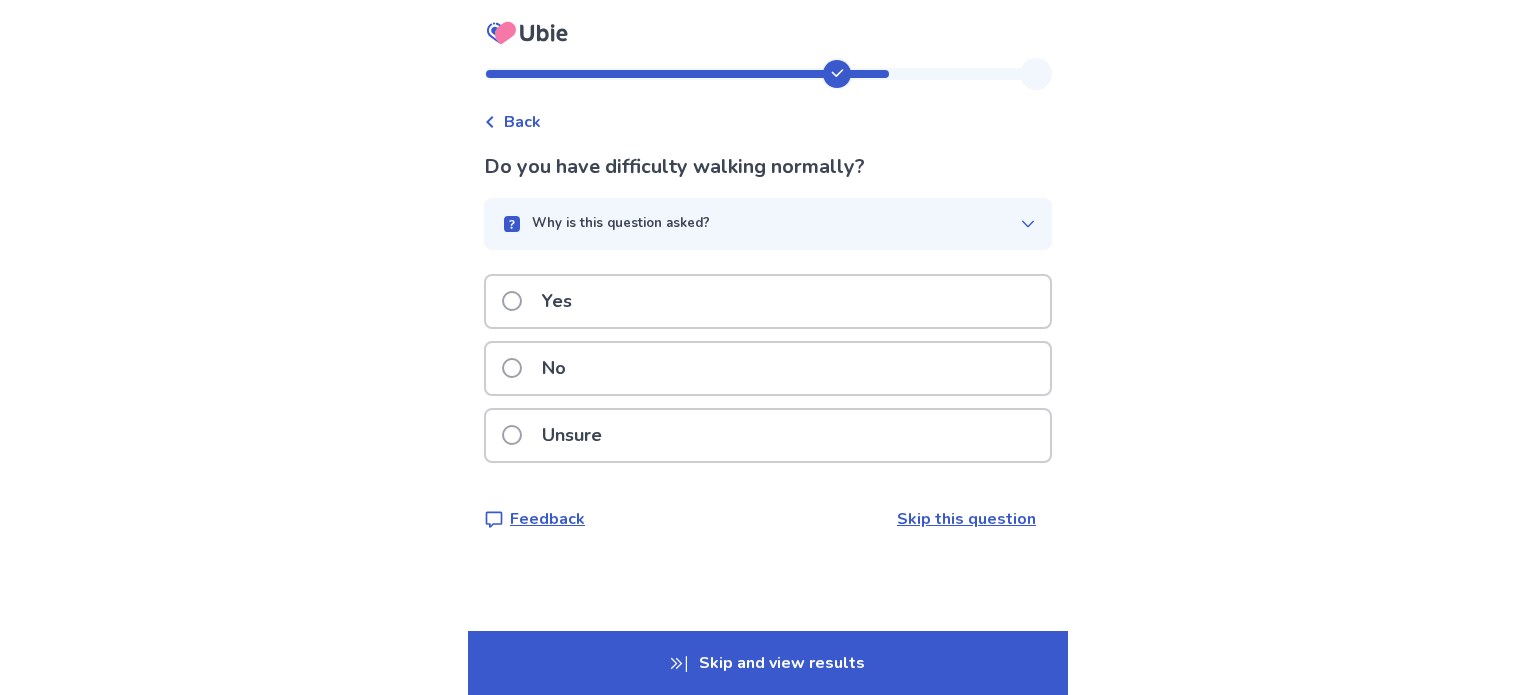 click on "No" at bounding box center (768, 368) 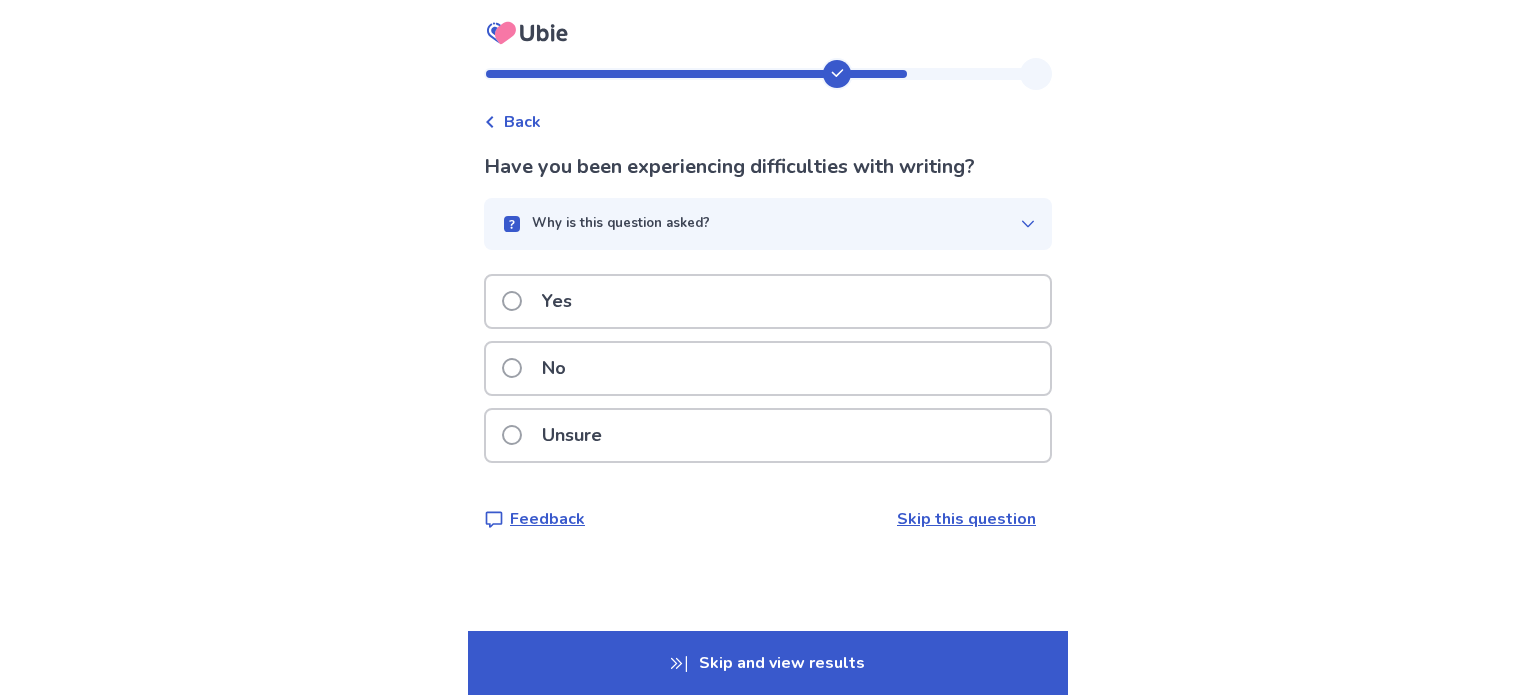 click on "No" at bounding box center [768, 368] 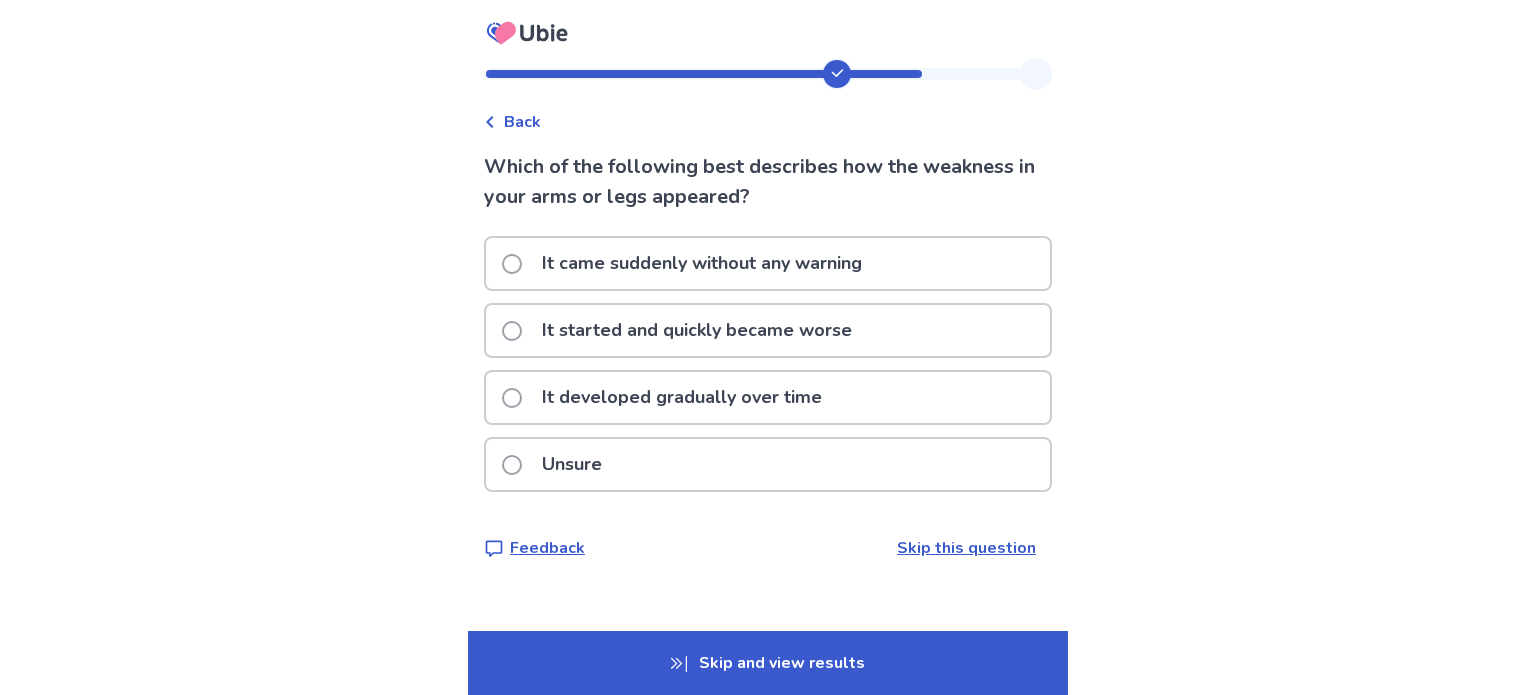 click on "It developed gradually over time" at bounding box center (682, 397) 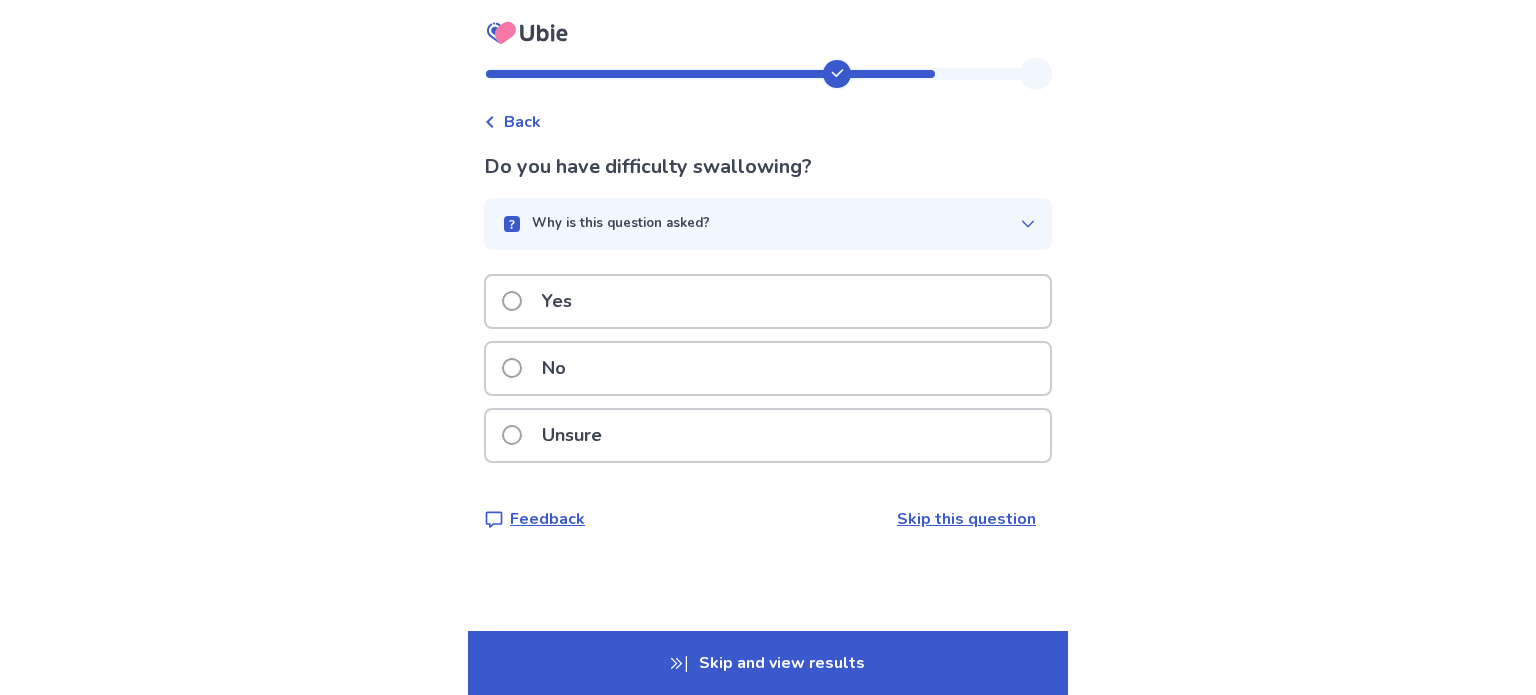 click on "Why is this question asked?" at bounding box center [760, 224] 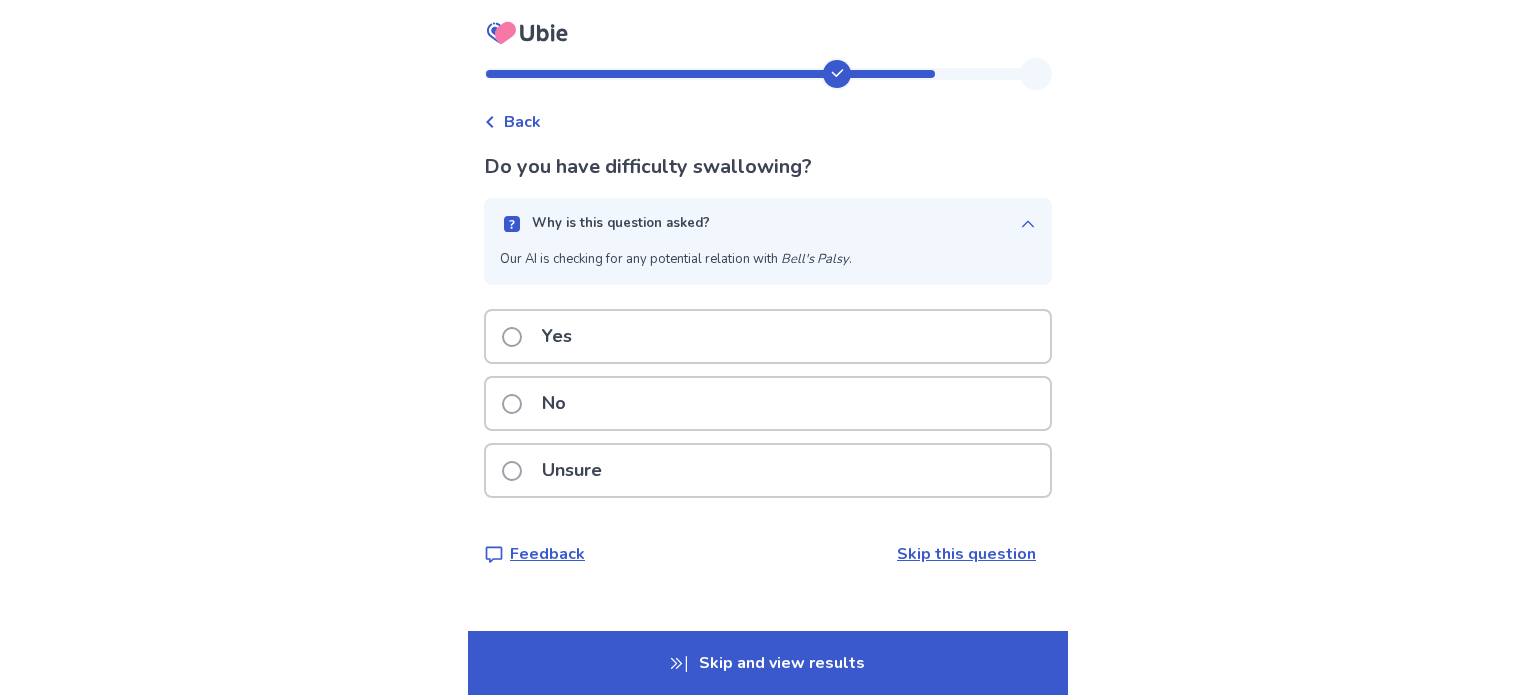 click on "Why is this question asked?" at bounding box center [760, 224] 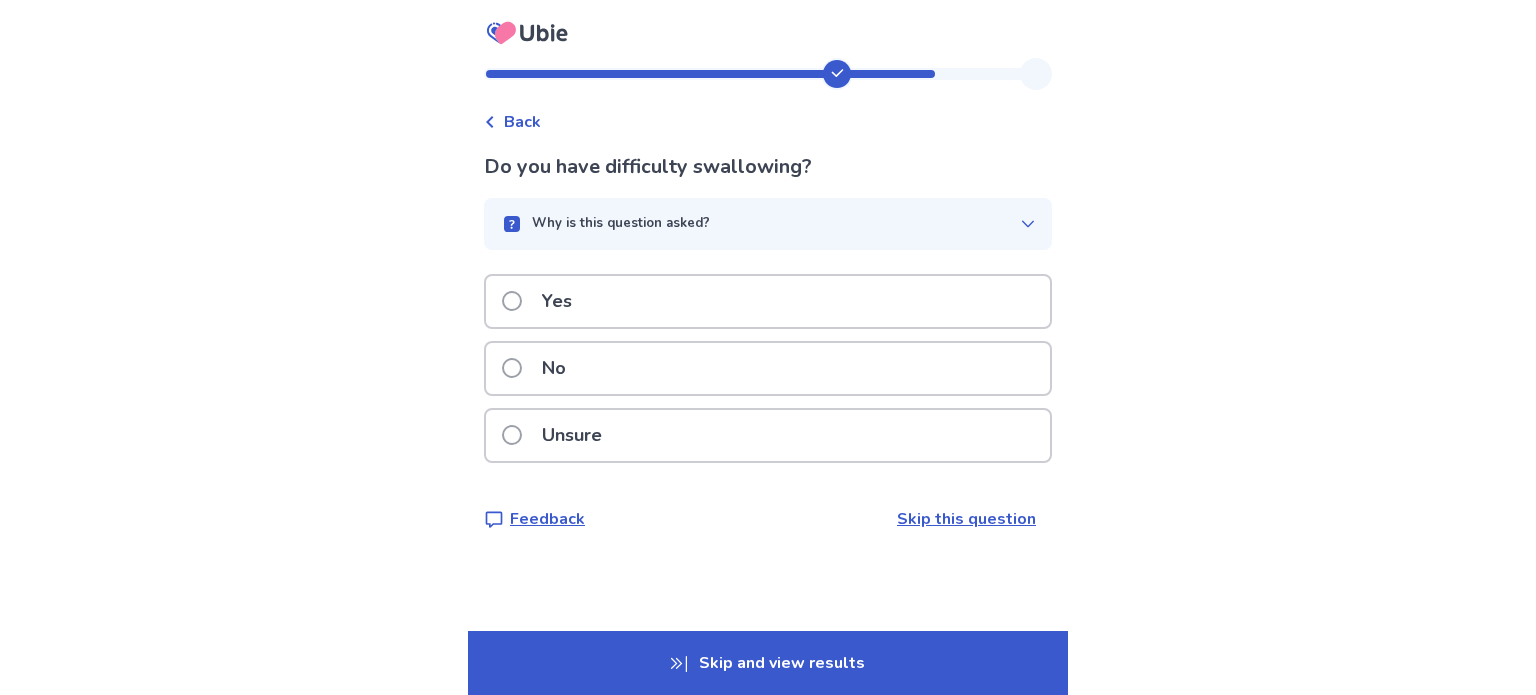 click on "No" at bounding box center [768, 368] 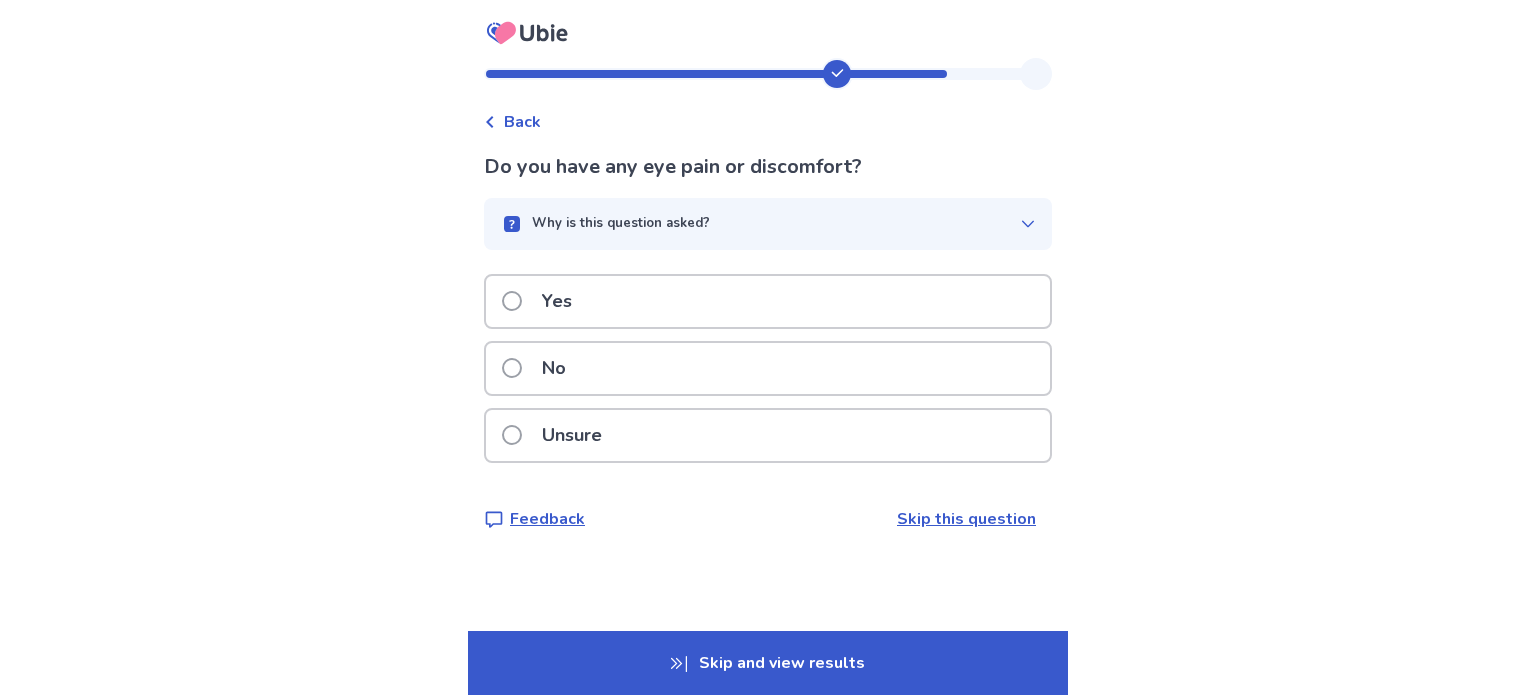 click on "Yes" at bounding box center (768, 301) 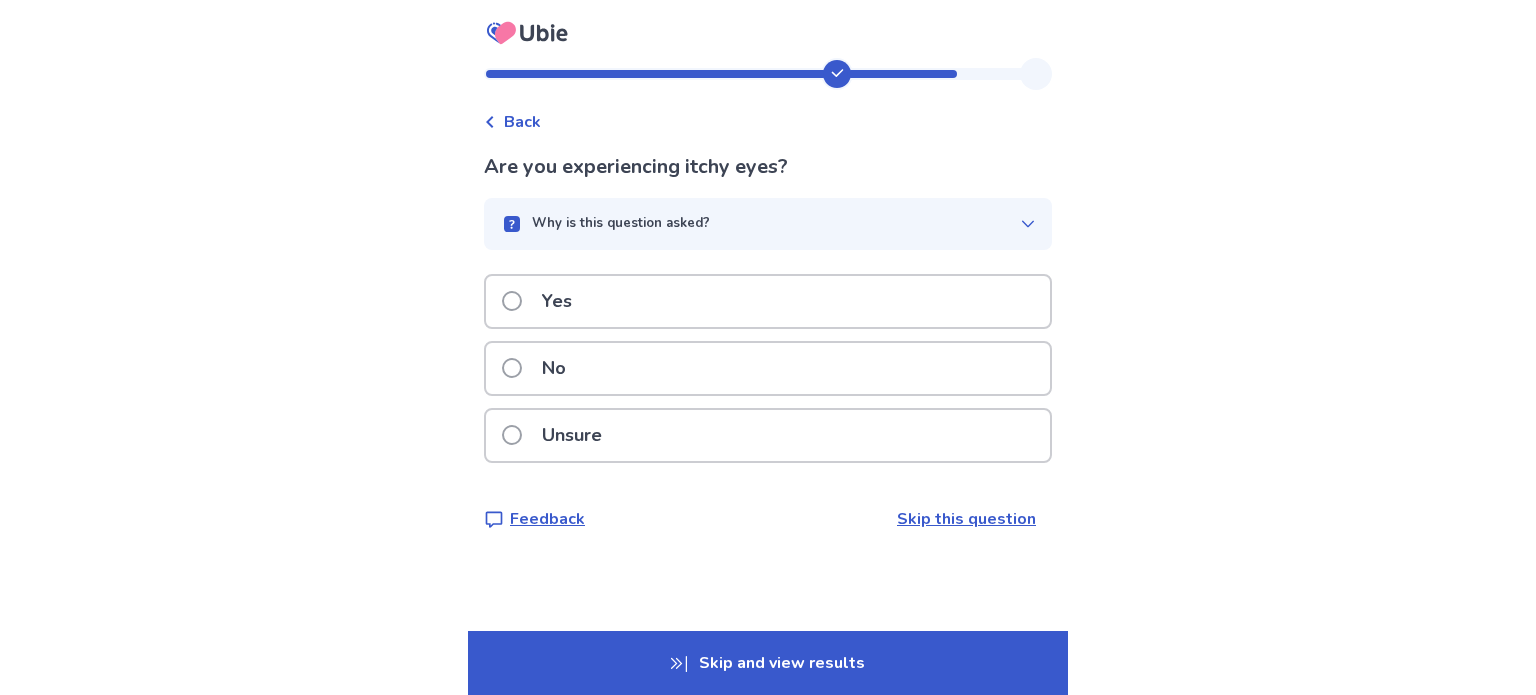 click on "Yes" at bounding box center (768, 301) 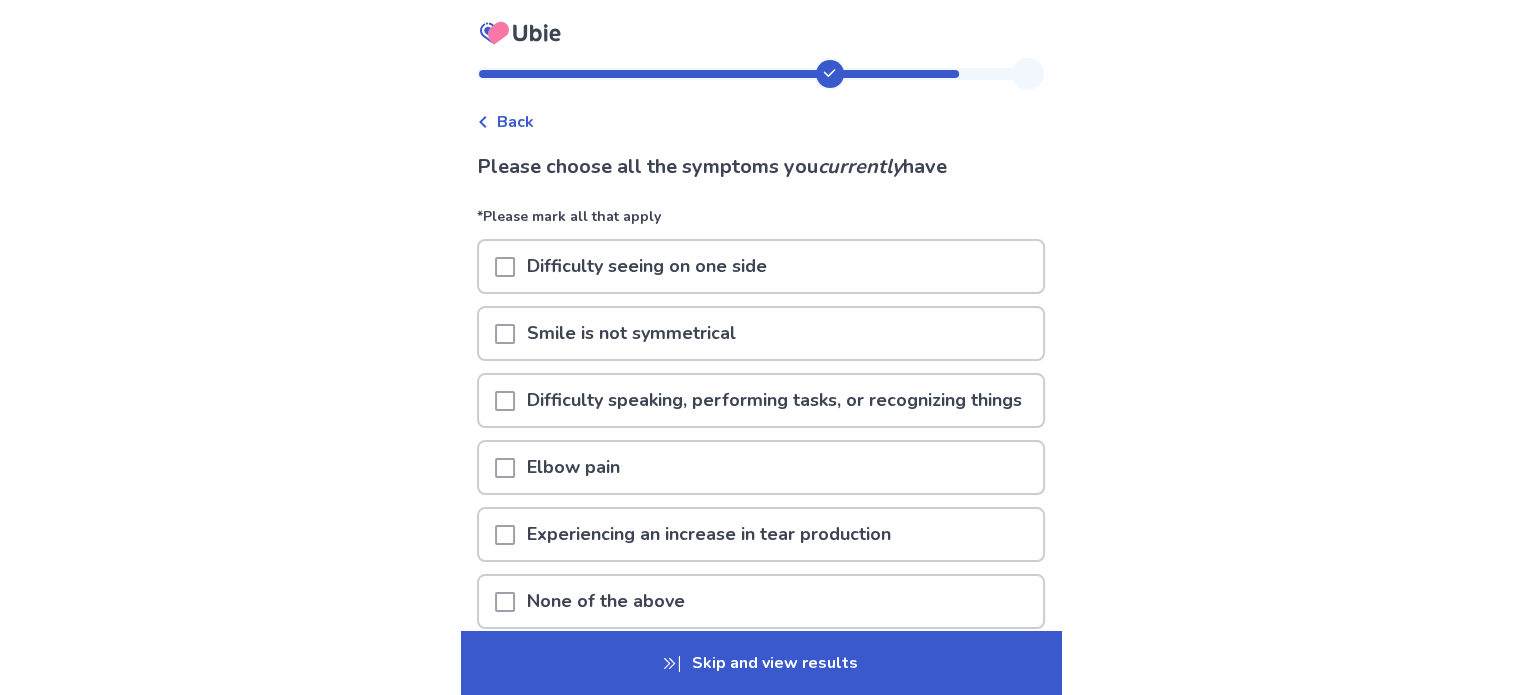 click on "Difficulty seeing on one side" at bounding box center [647, 266] 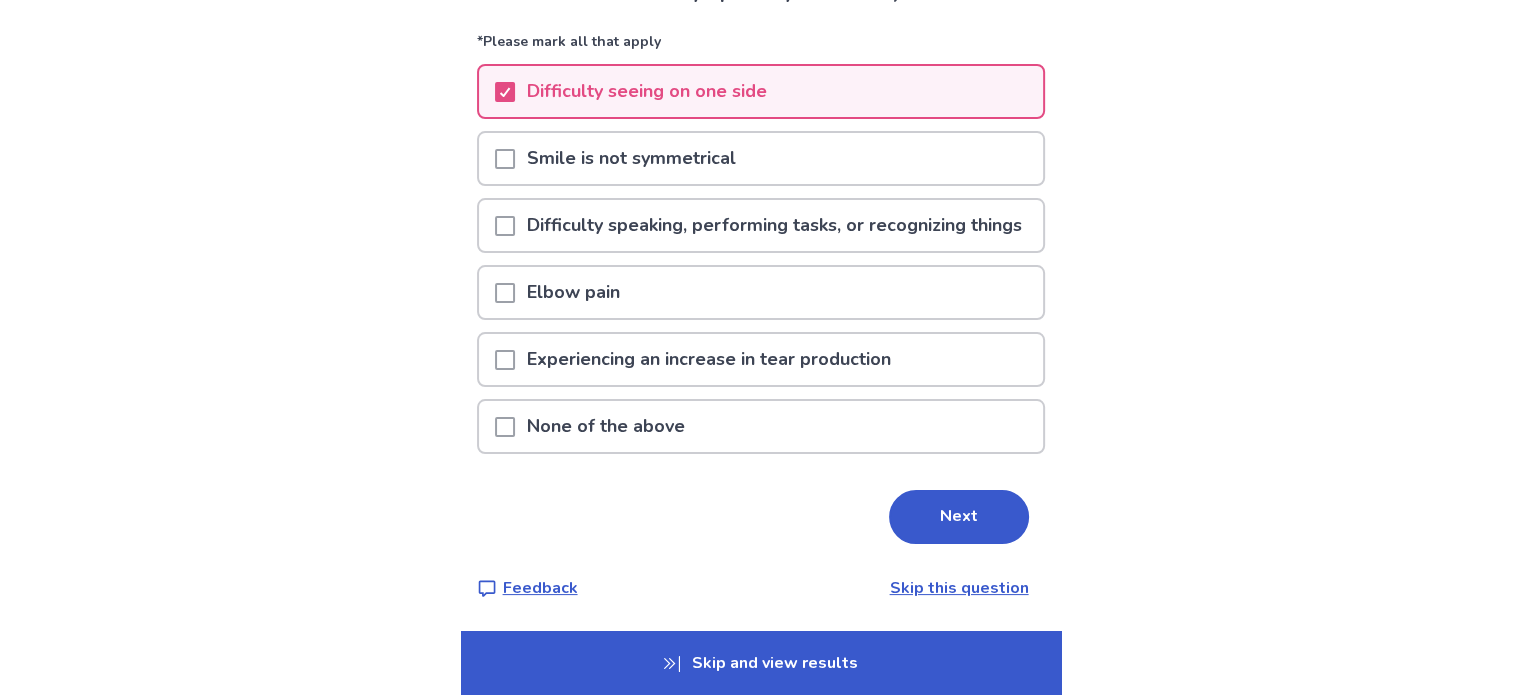 scroll, scrollTop: 198, scrollLeft: 0, axis: vertical 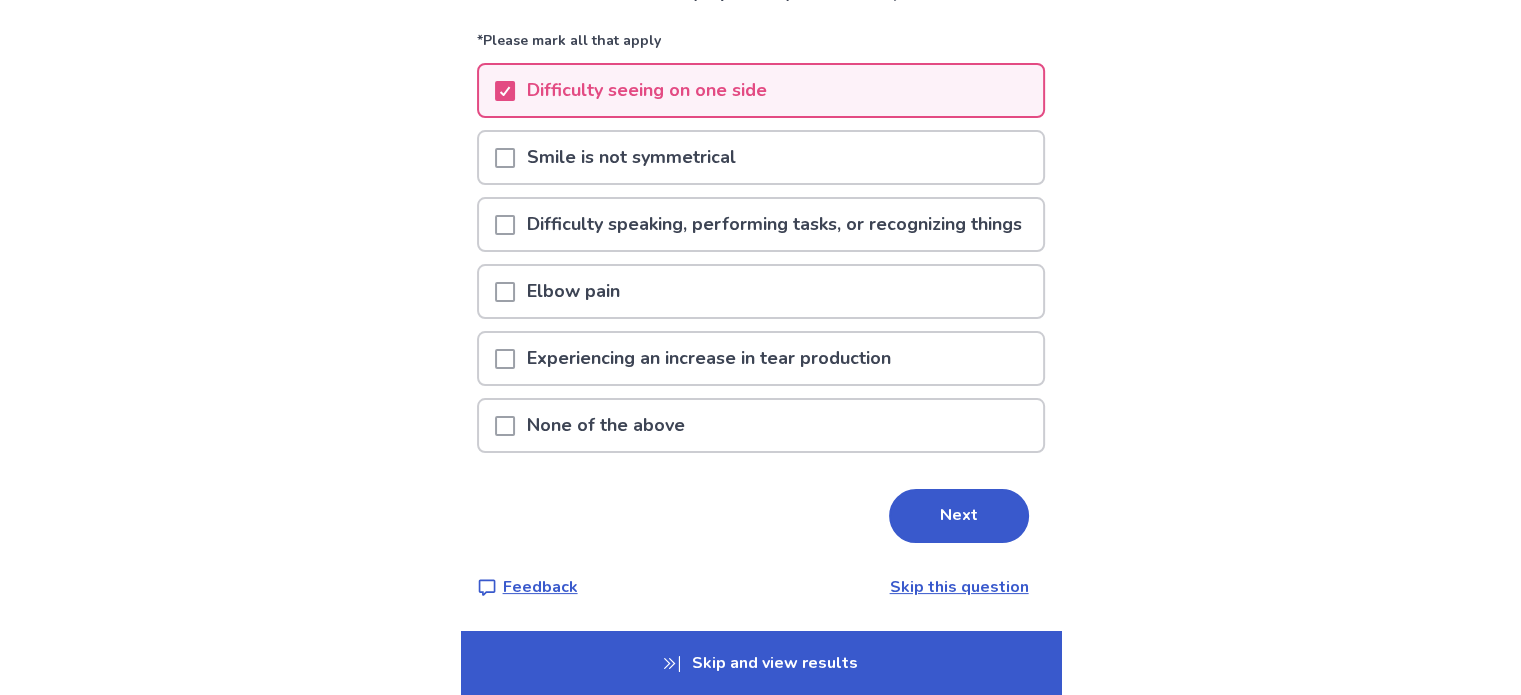 click on "Experiencing an increase in tear production" at bounding box center (709, 358) 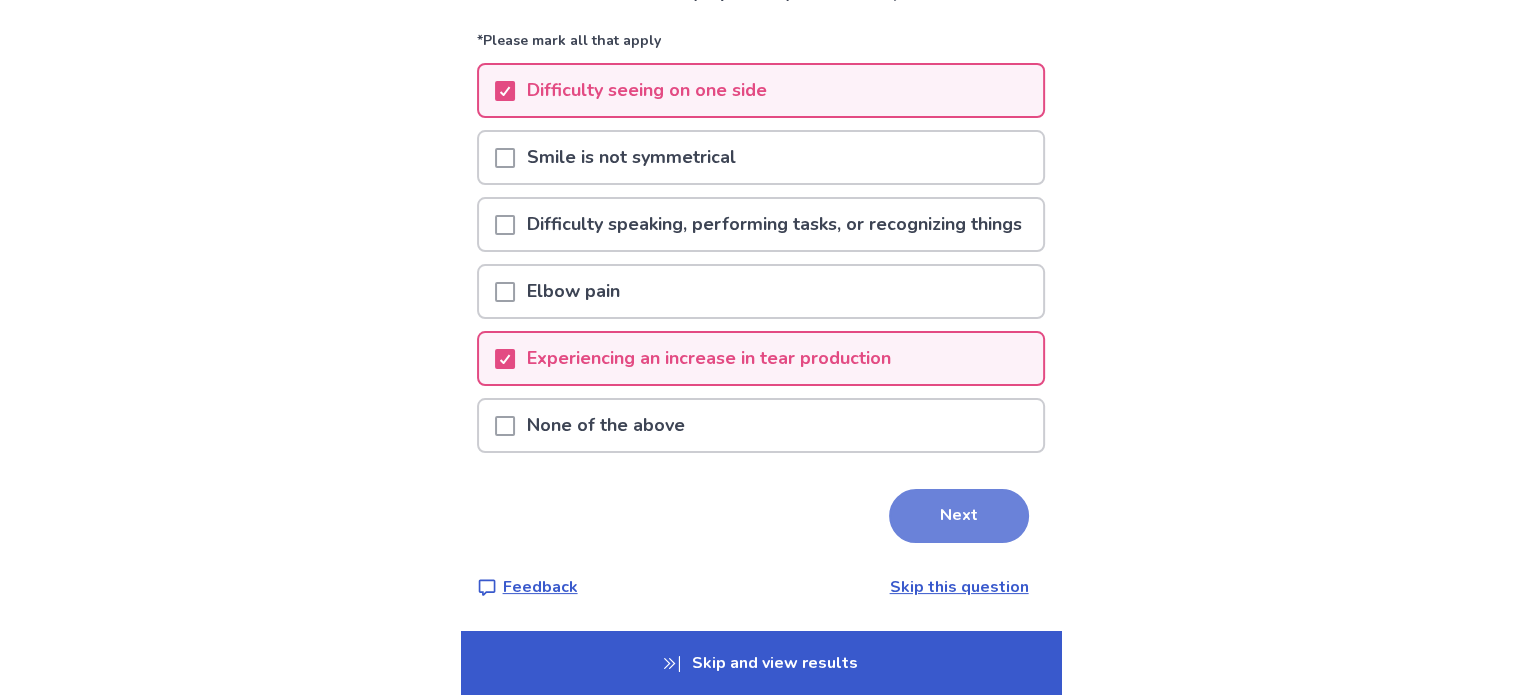 click on "Next" at bounding box center (959, 516) 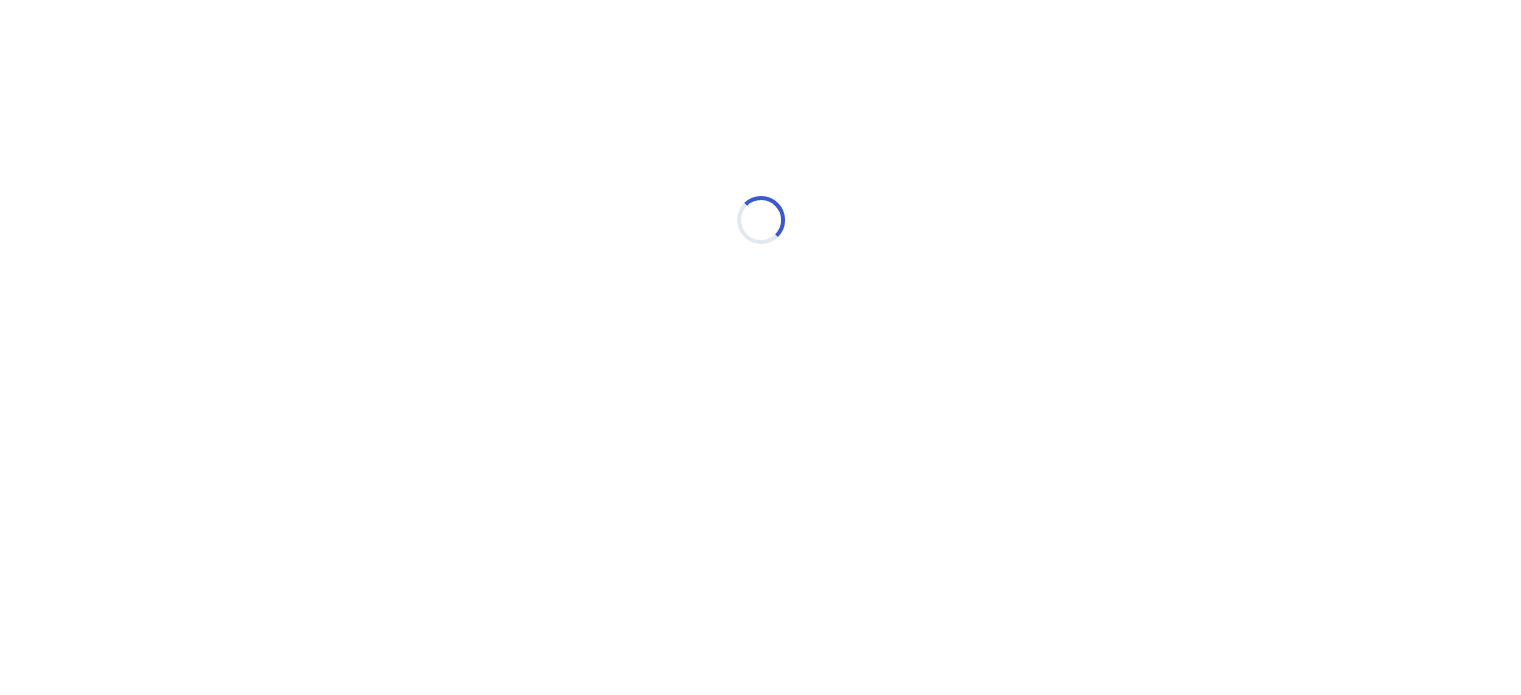 scroll, scrollTop: 0, scrollLeft: 0, axis: both 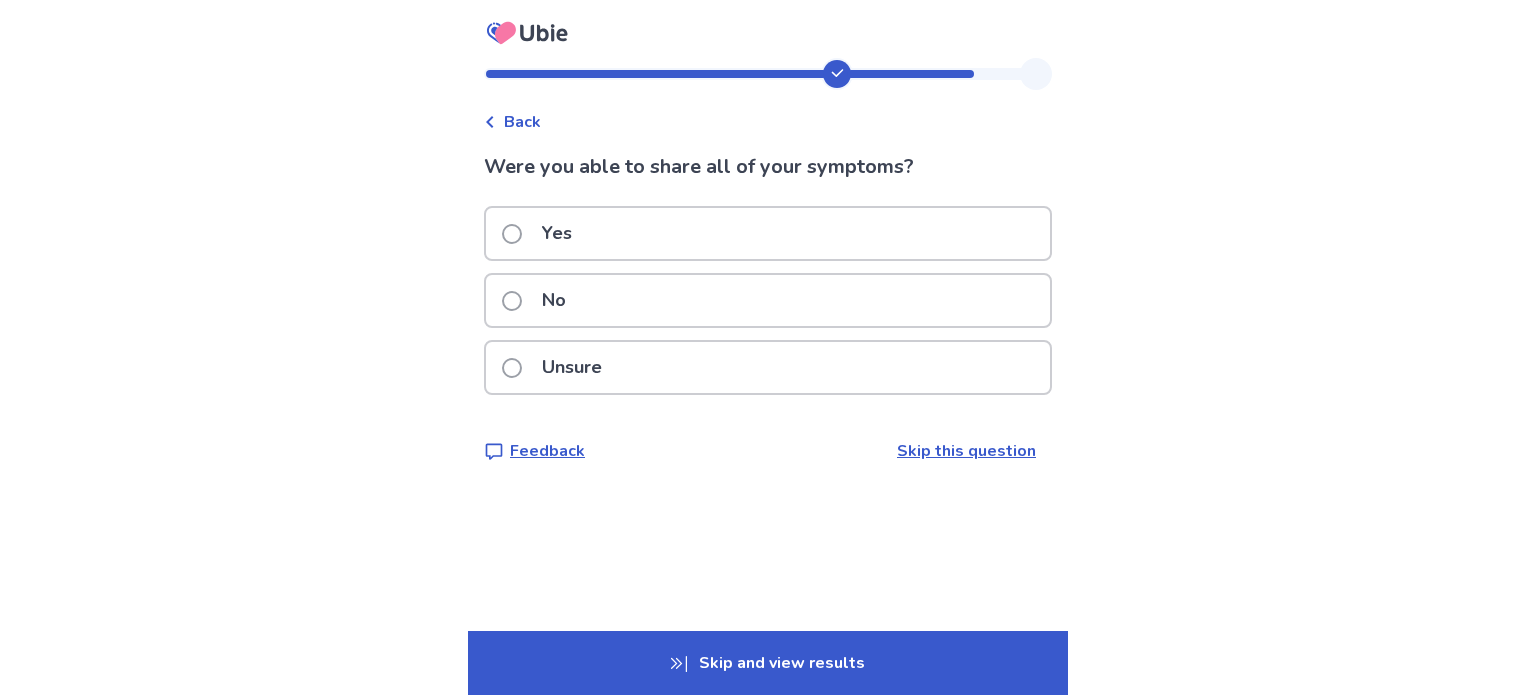 click on "No" at bounding box center (768, 300) 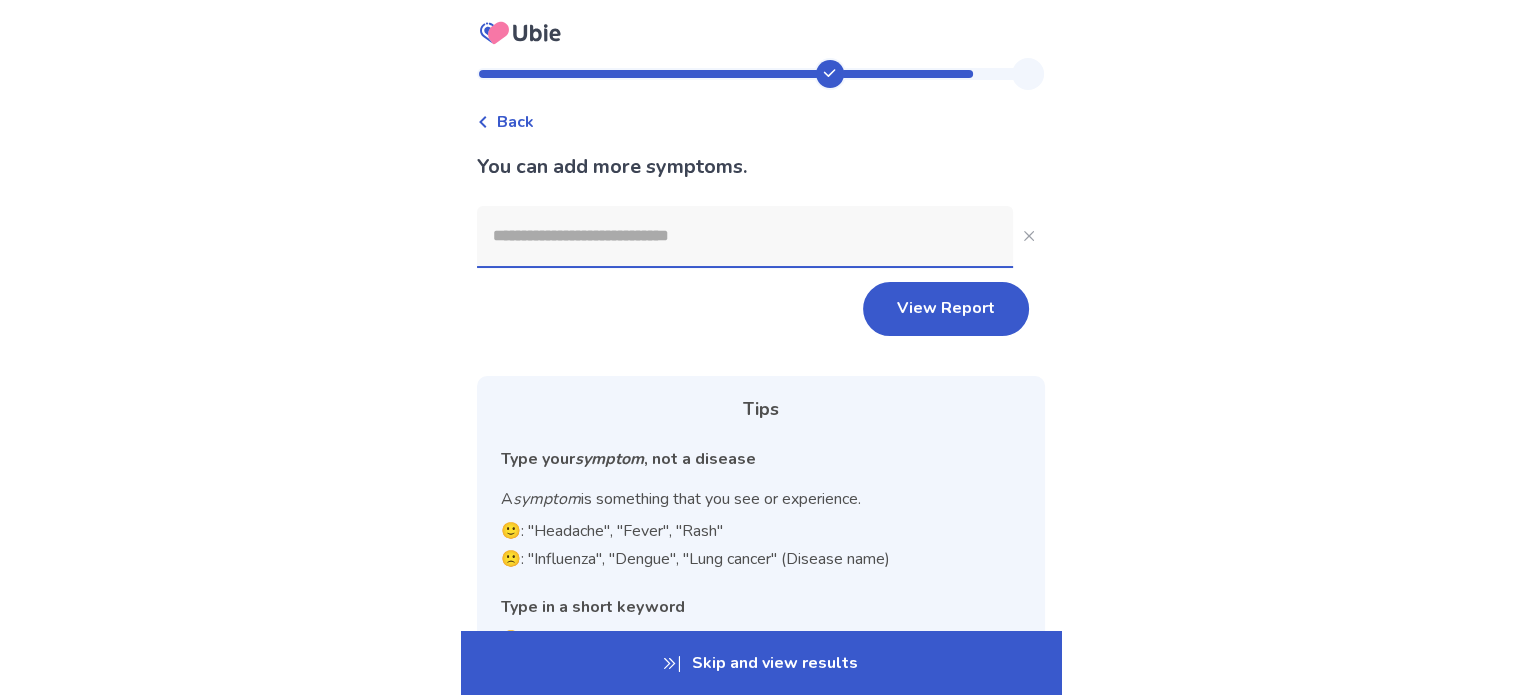 click 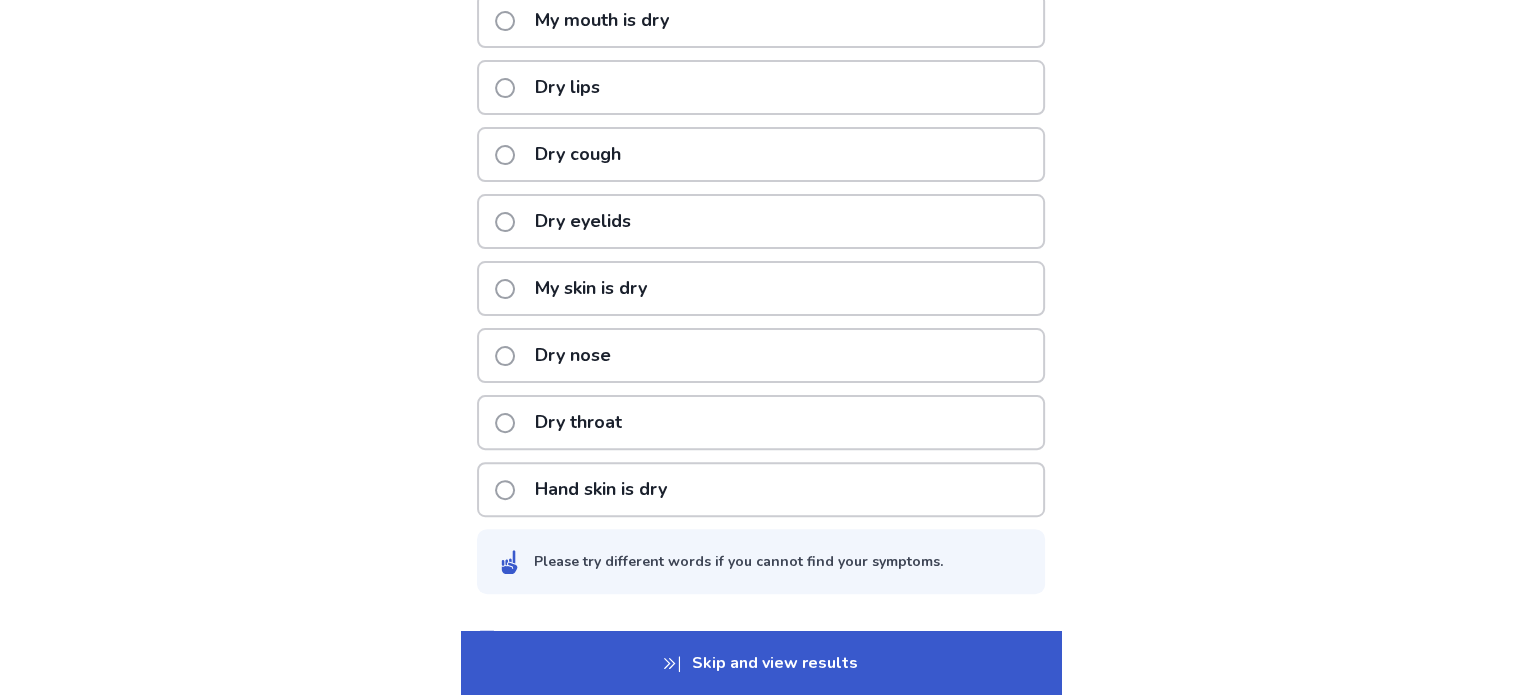 scroll, scrollTop: 523, scrollLeft: 0, axis: vertical 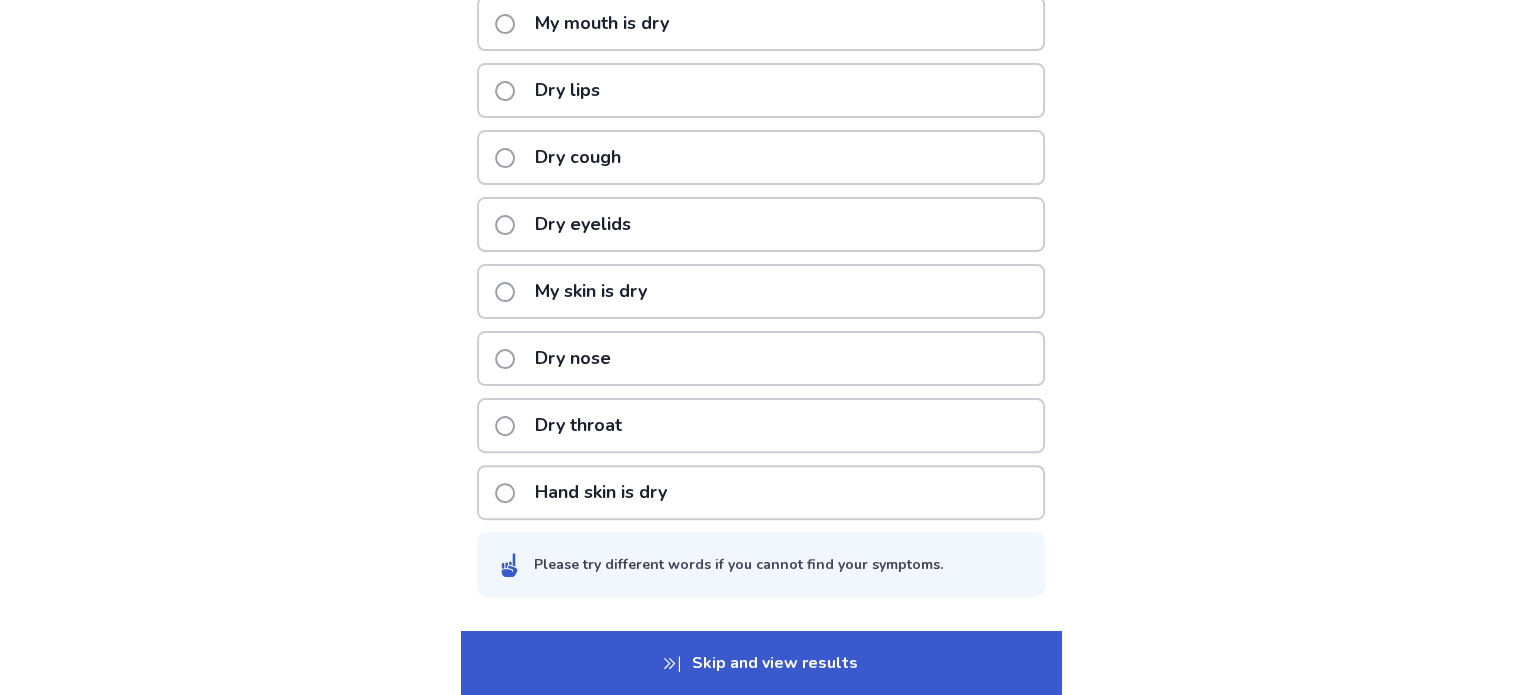 type on "********" 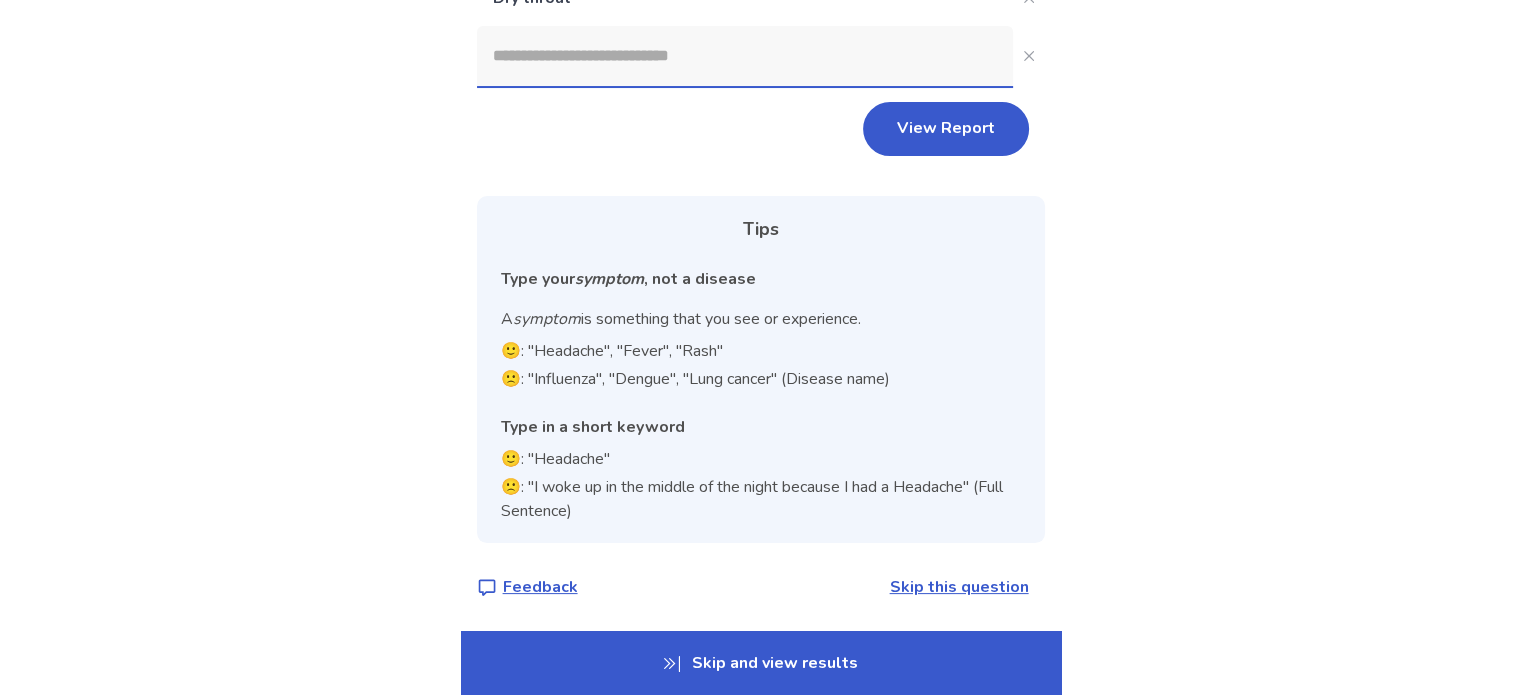 click 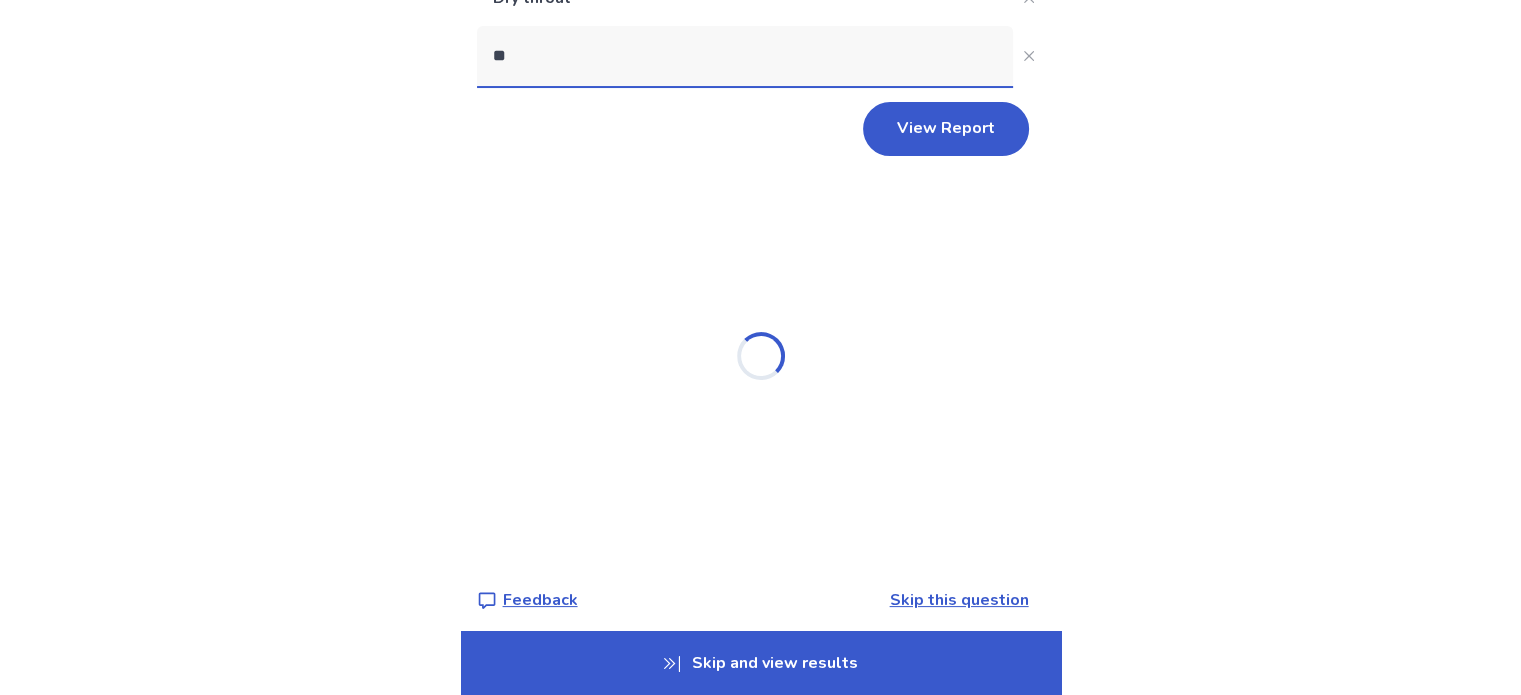 type on "***" 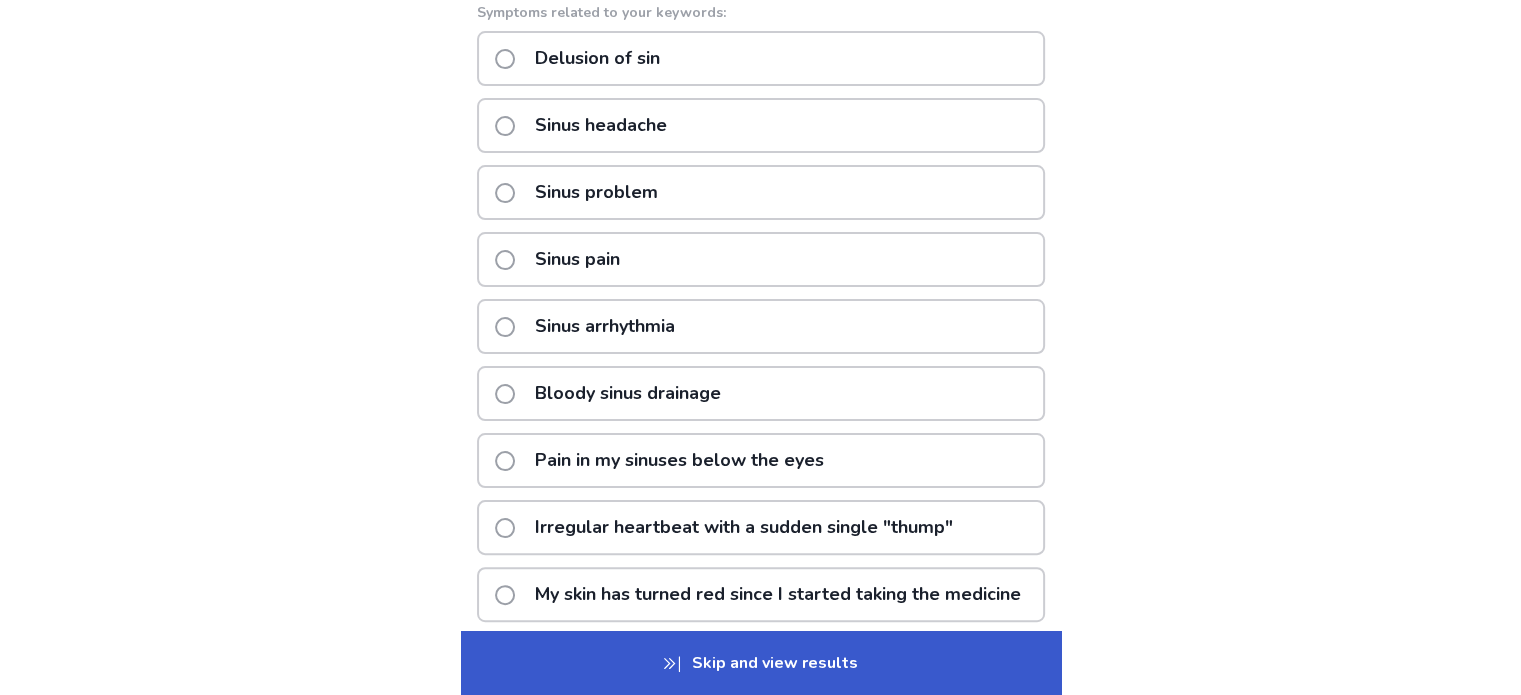 scroll, scrollTop: 426, scrollLeft: 0, axis: vertical 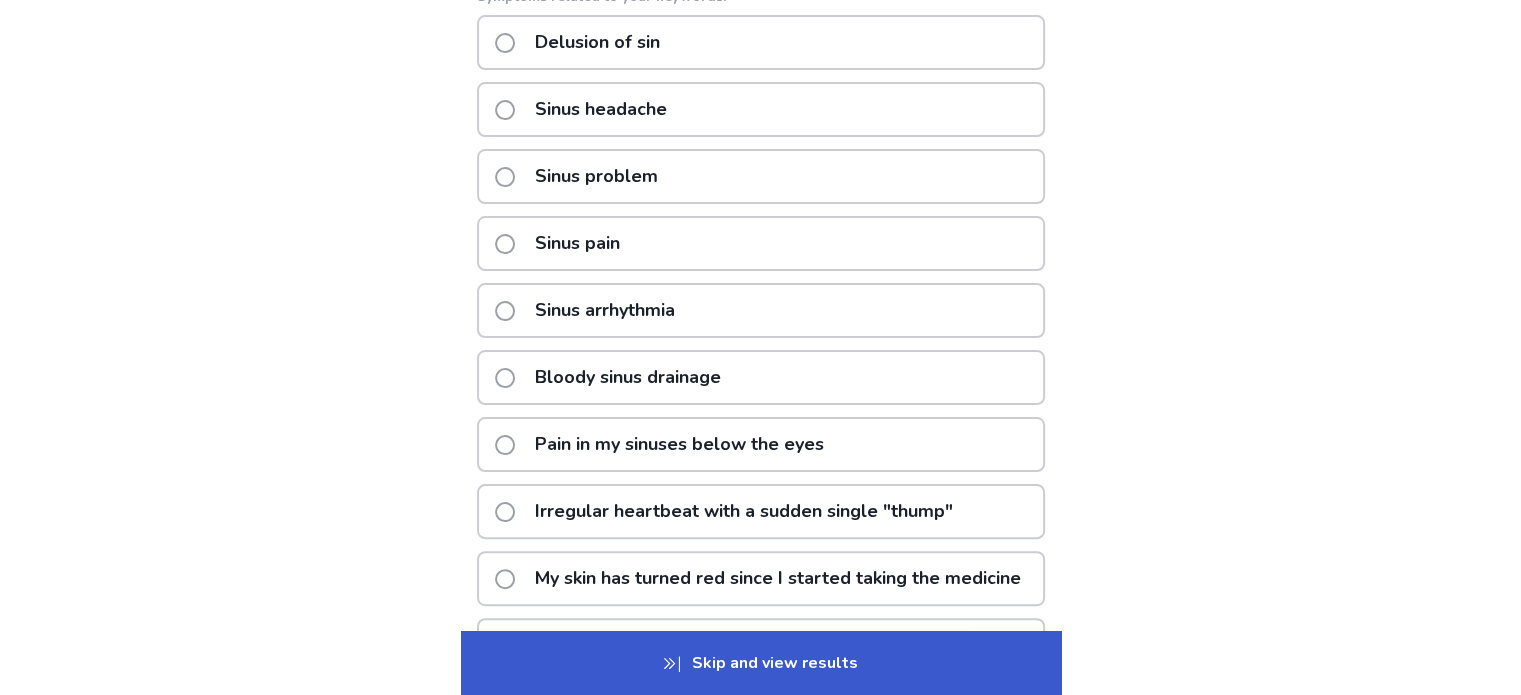 click on "Pain in my sinuses below the eyes" 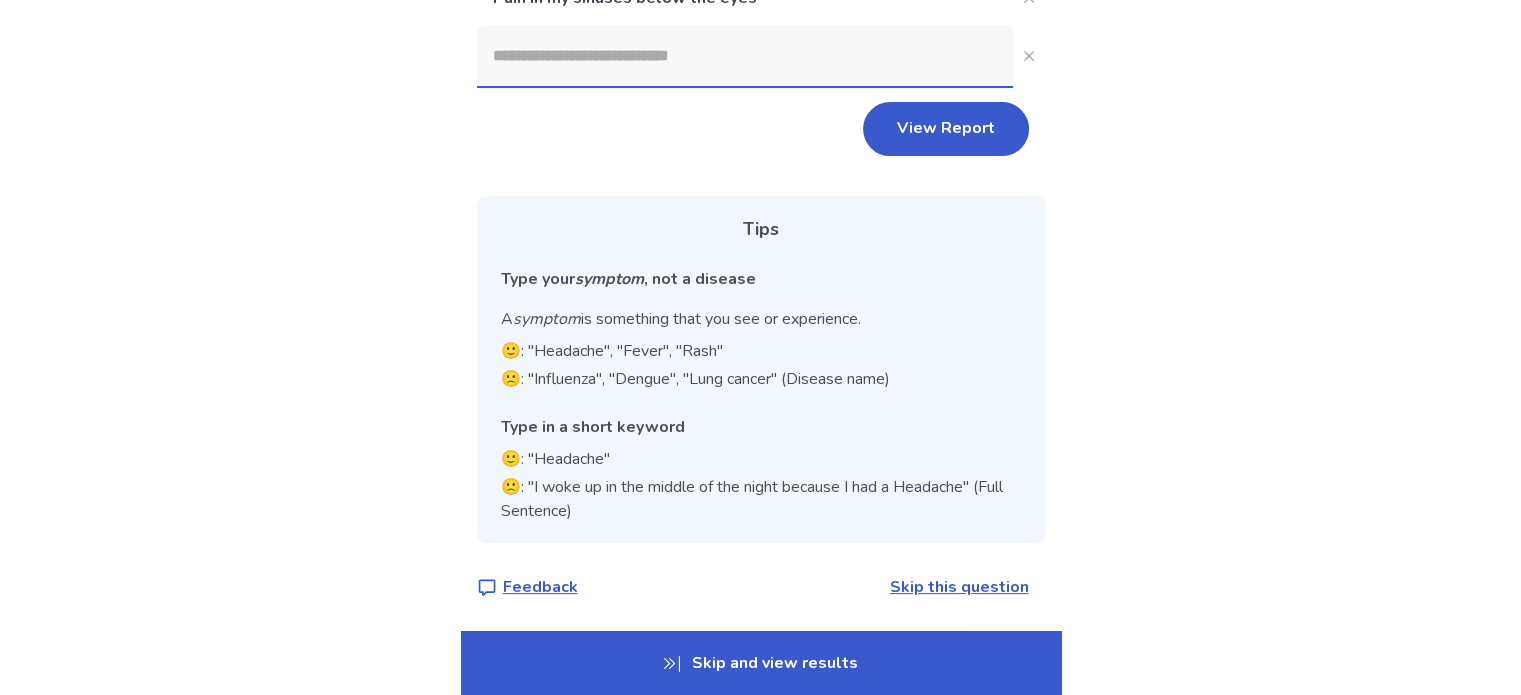 click 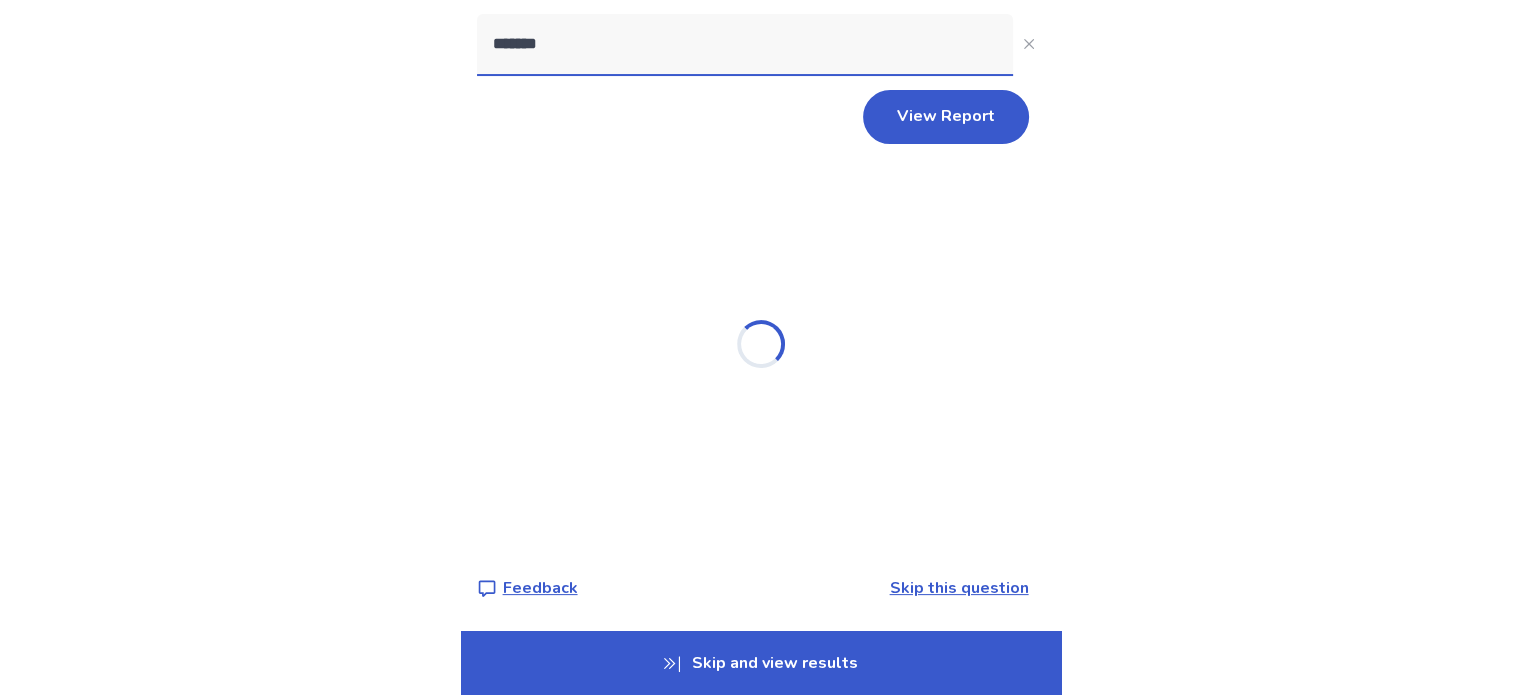 scroll, scrollTop: 426, scrollLeft: 0, axis: vertical 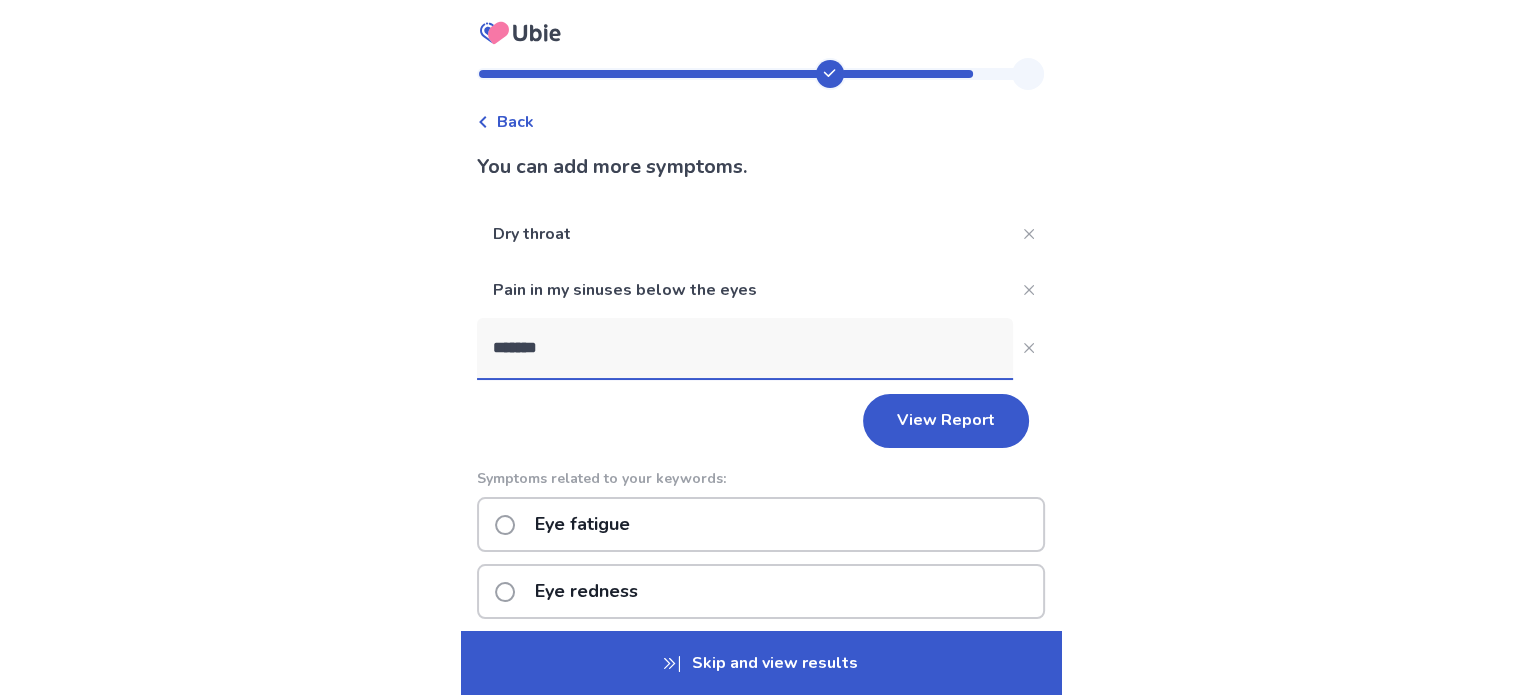 drag, startPoint x: 578, startPoint y: 343, endPoint x: 355, endPoint y: 385, distance: 226.92068 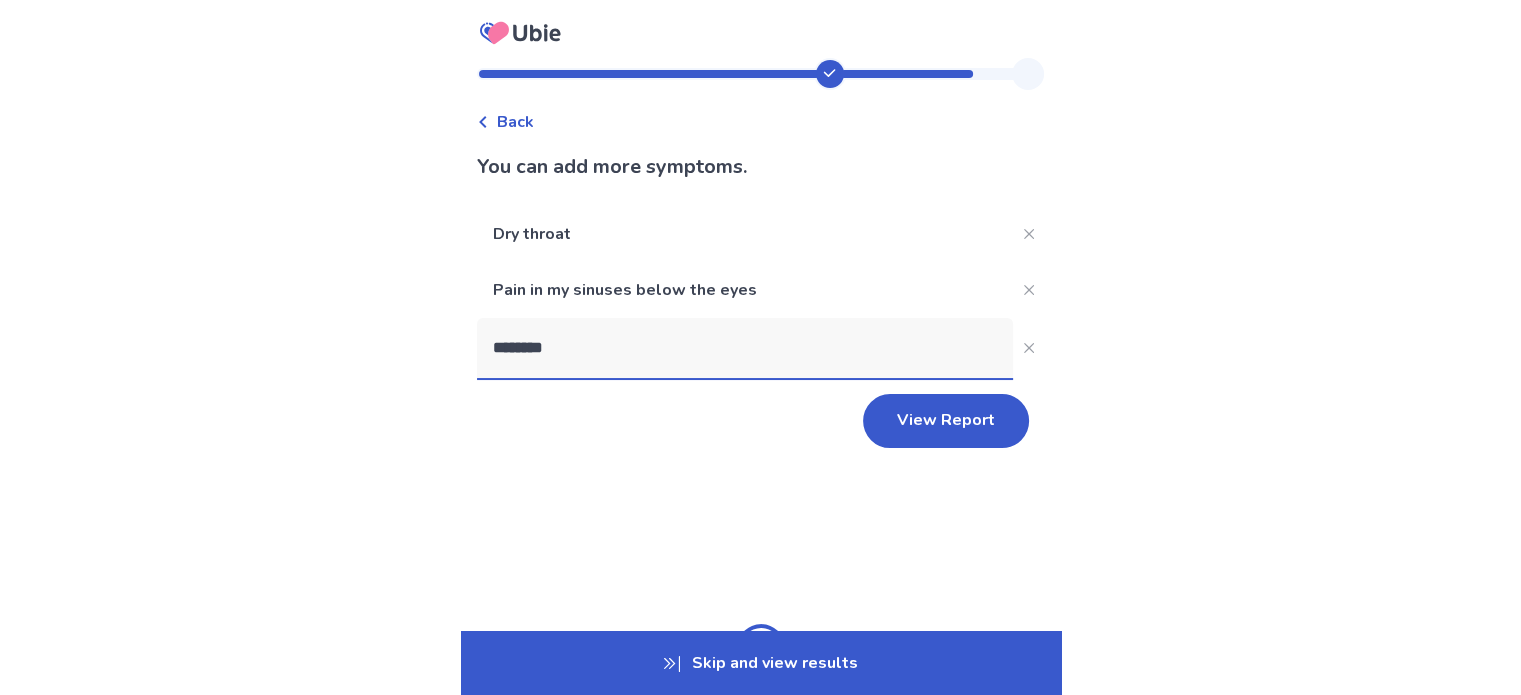 type on "*********" 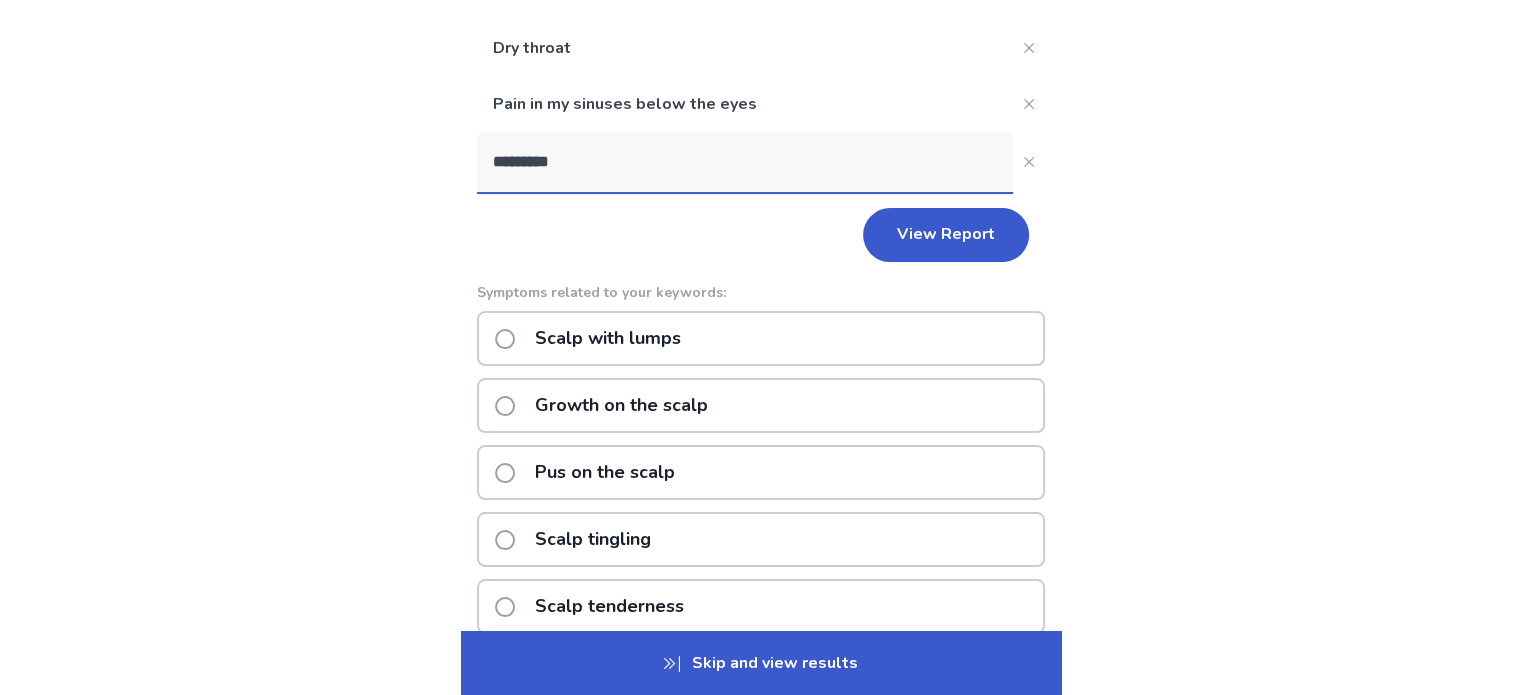 scroll, scrollTop: 281, scrollLeft: 0, axis: vertical 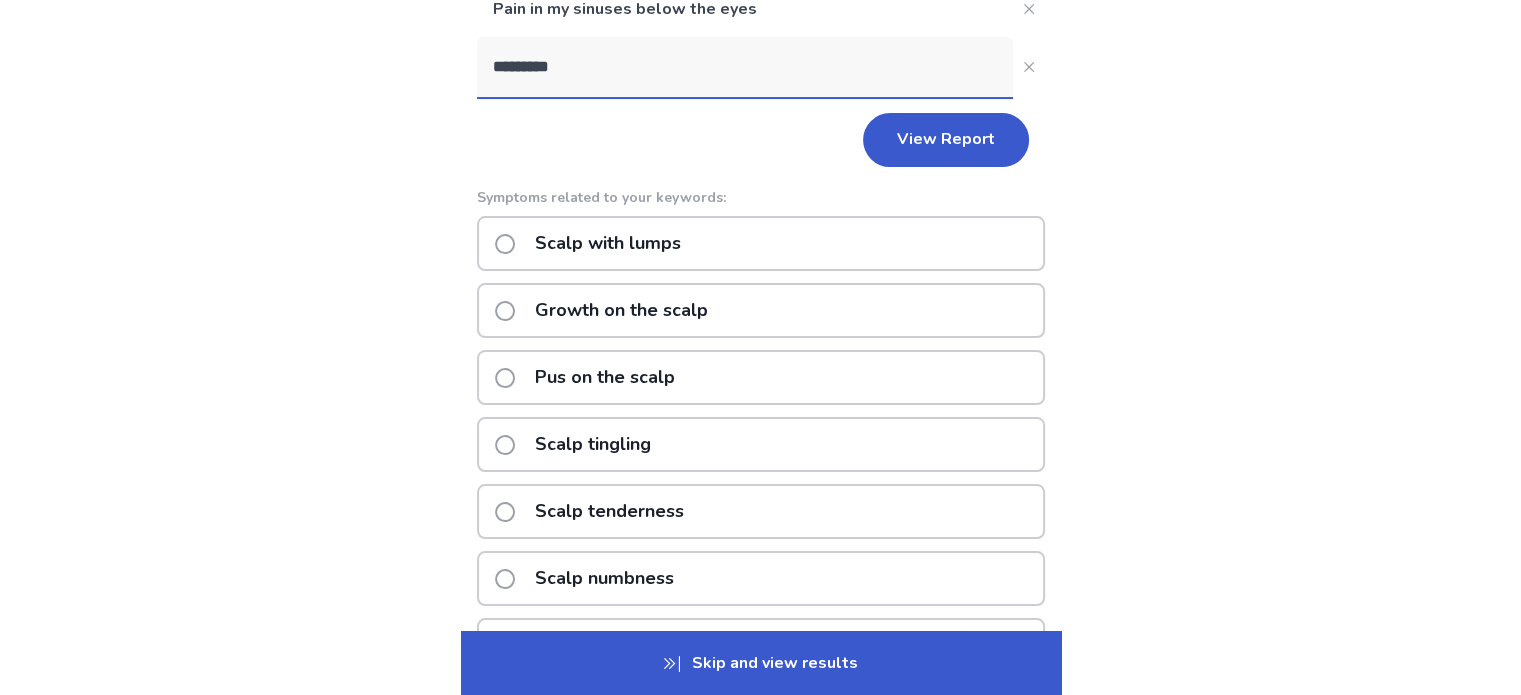 click on "Scalp tenderness" 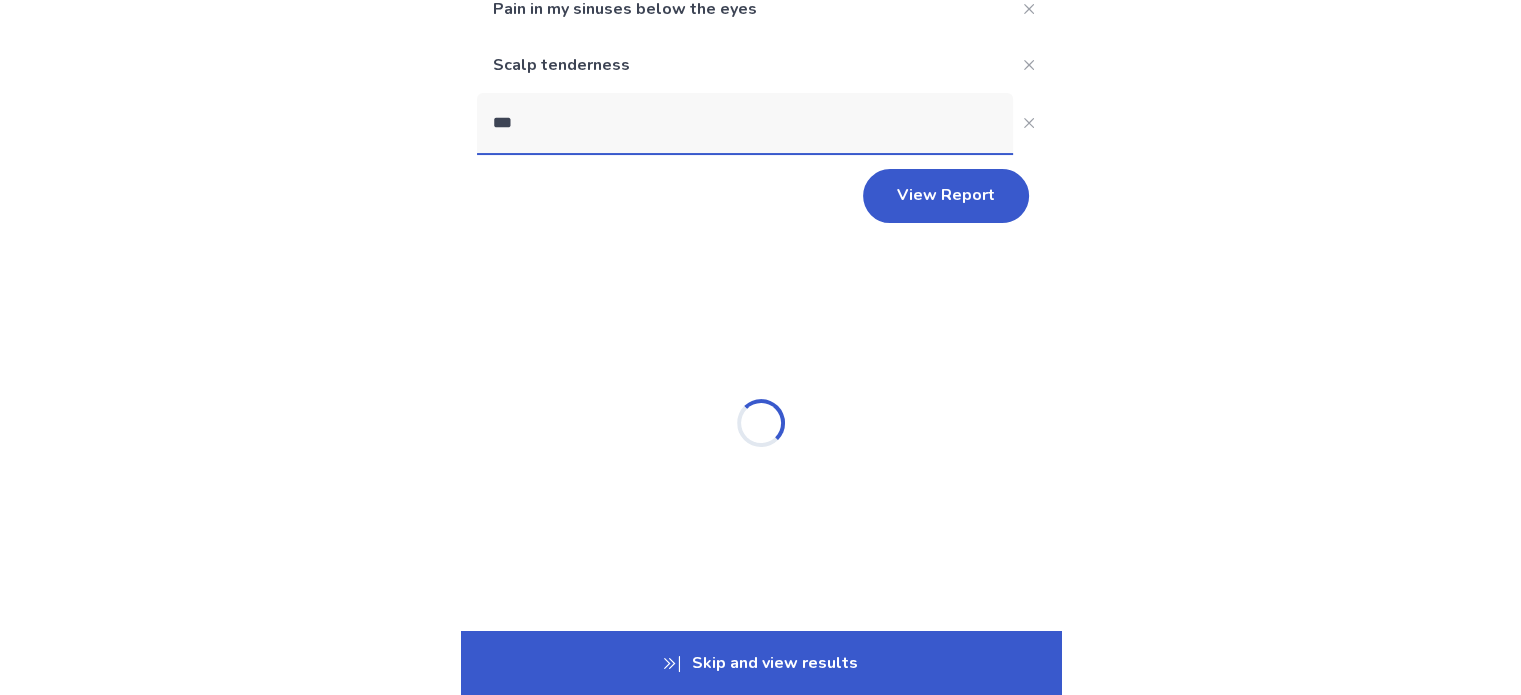 type on "****" 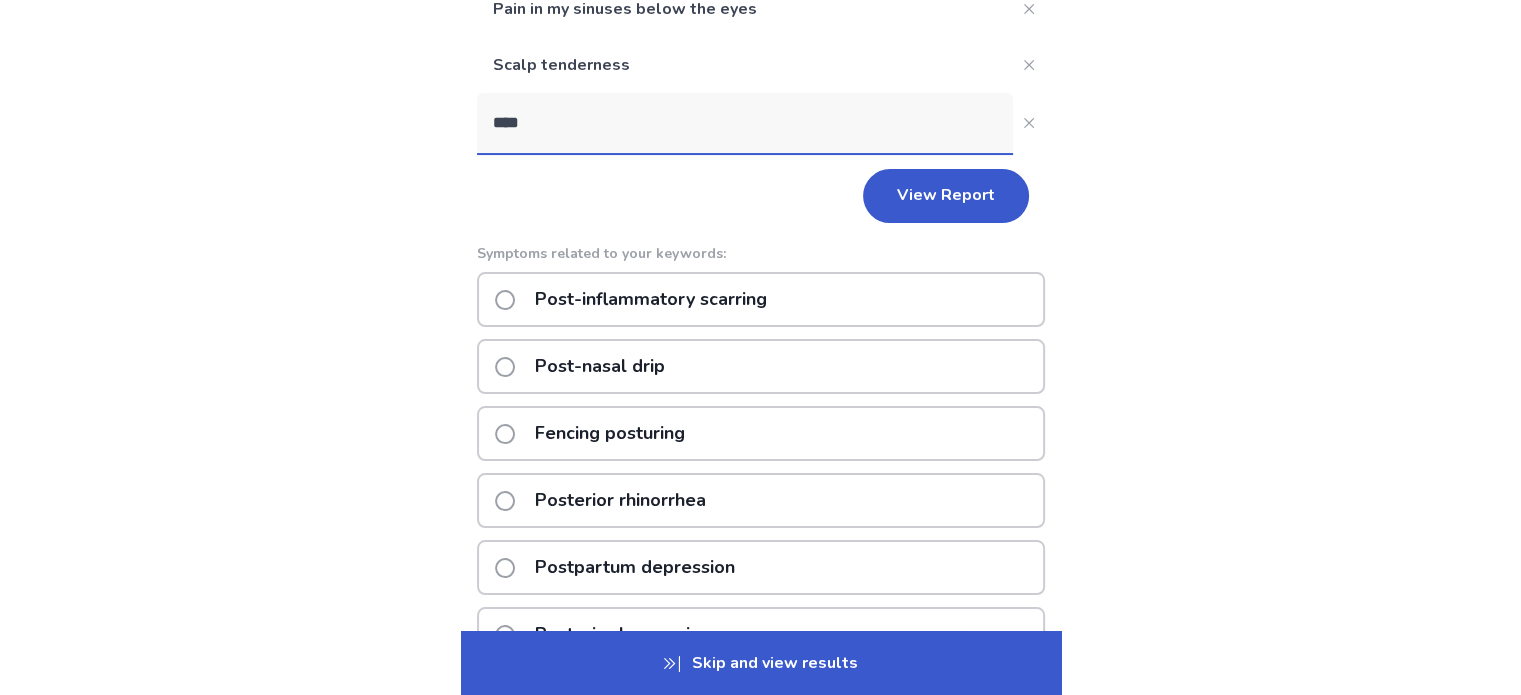click on "Post-nasal drip" 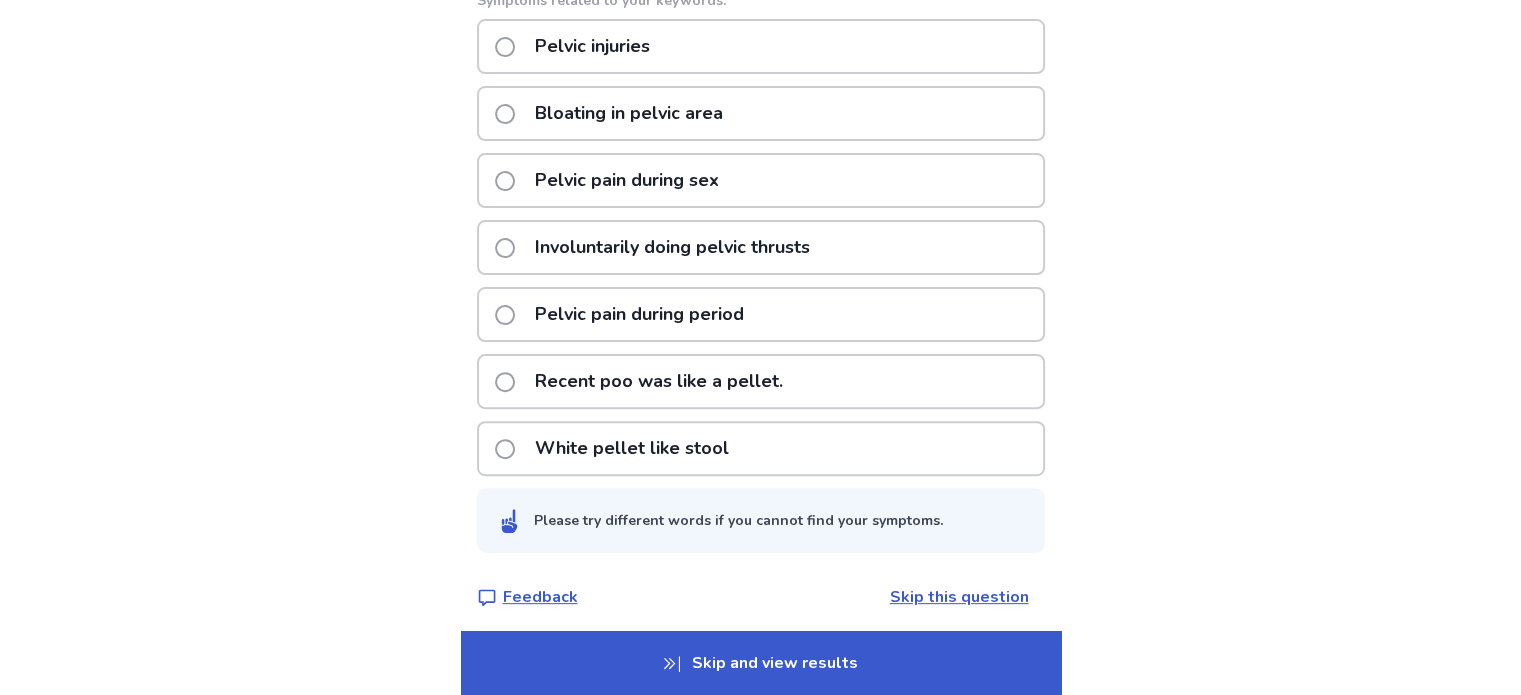scroll, scrollTop: 593, scrollLeft: 0, axis: vertical 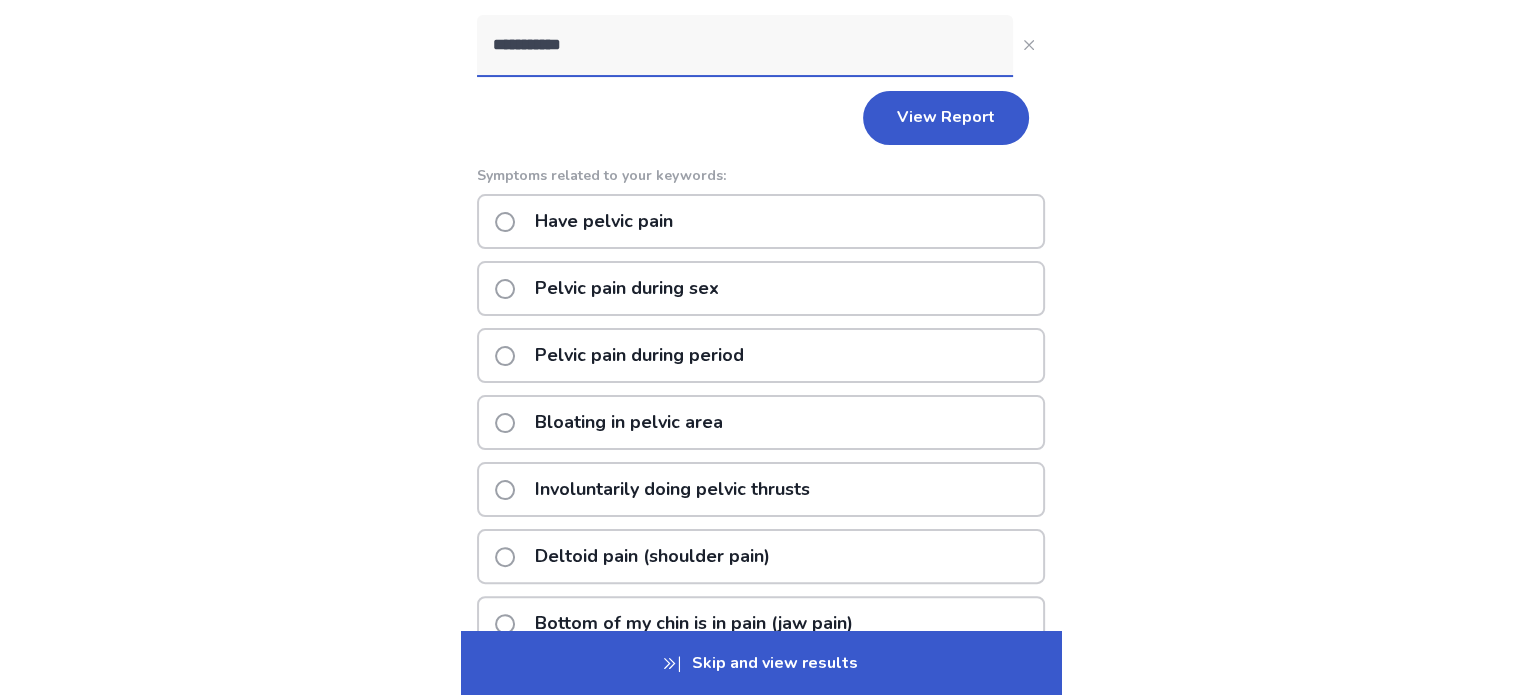 type on "**********" 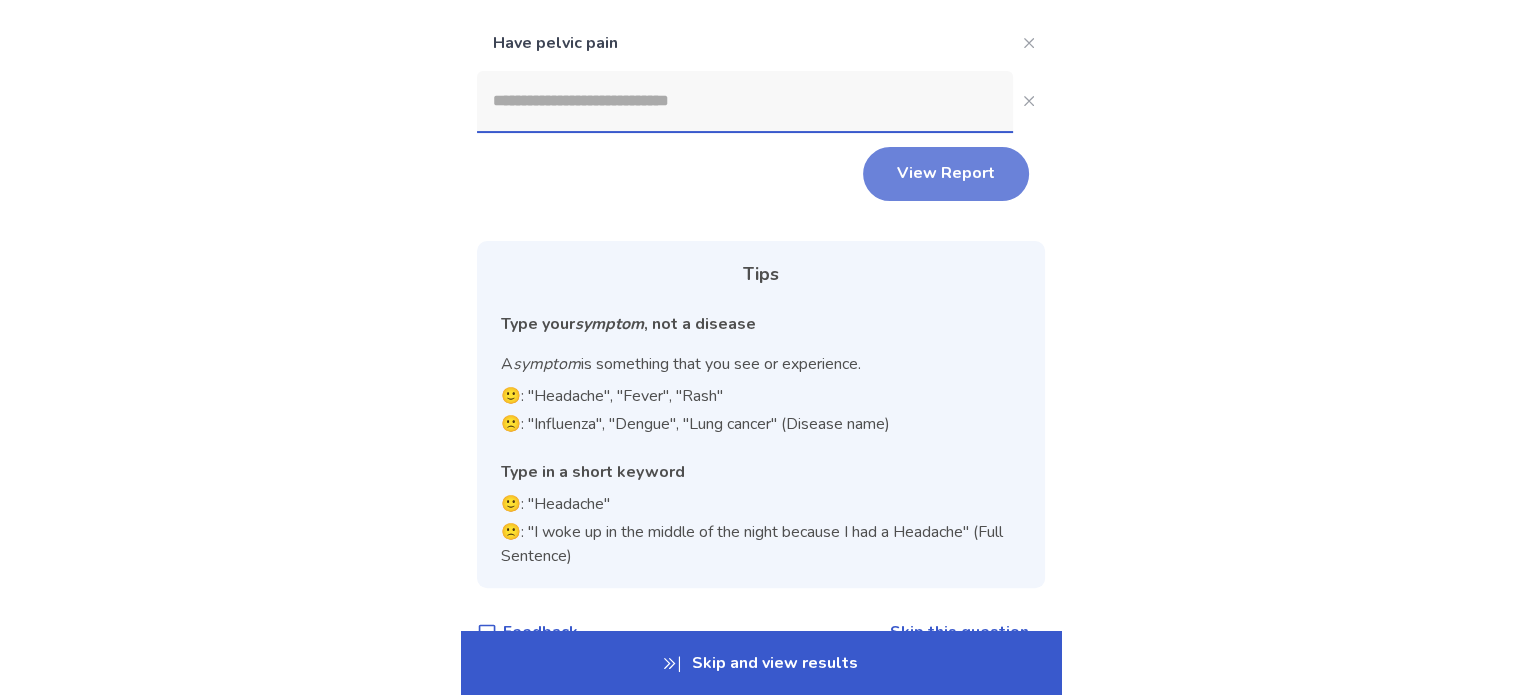 click on "View Report" 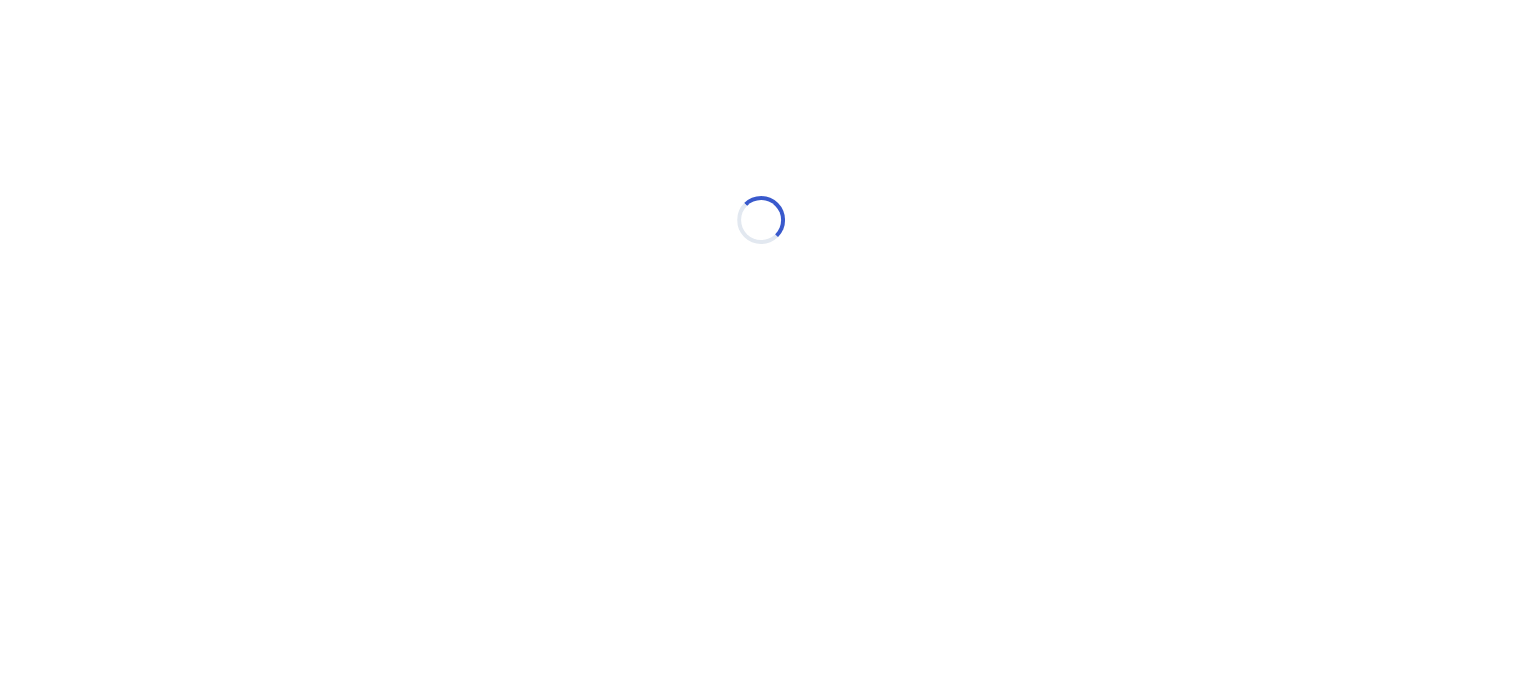 scroll, scrollTop: 0, scrollLeft: 0, axis: both 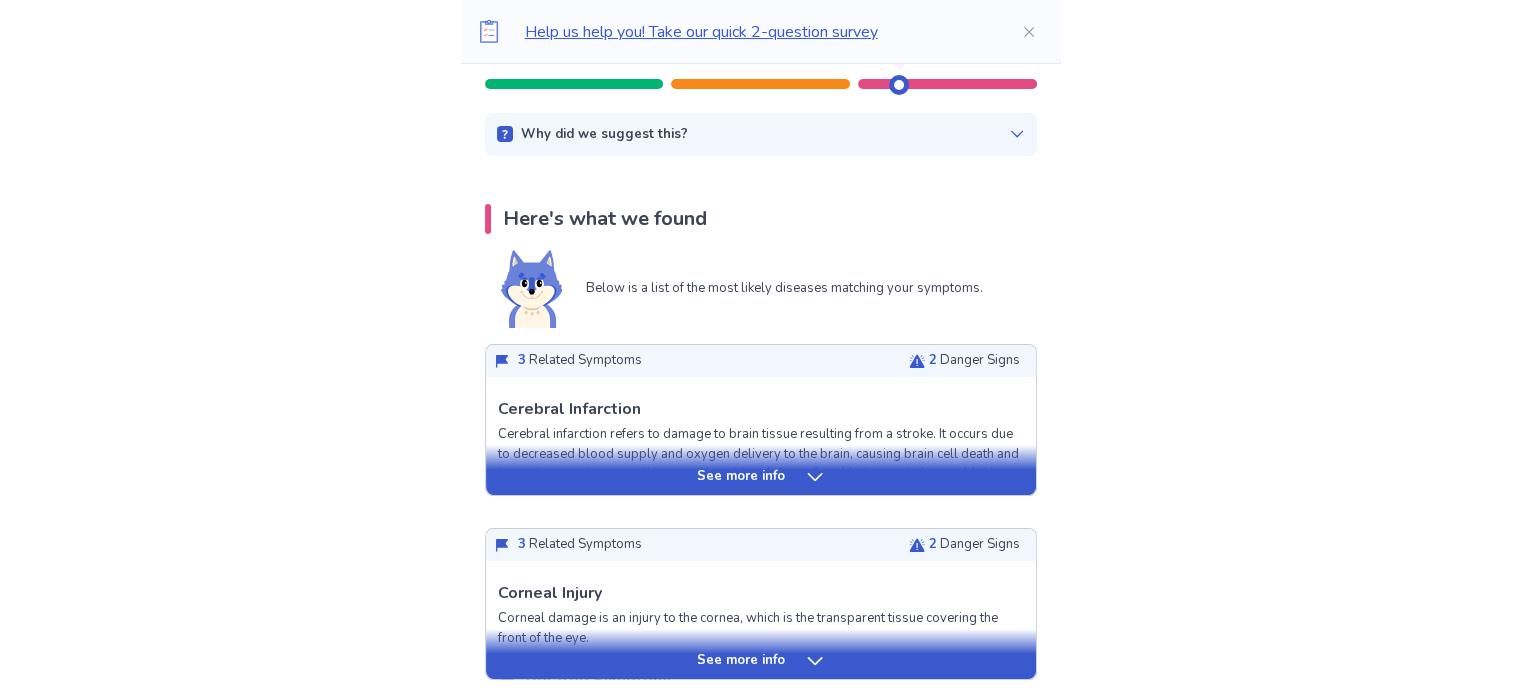 click on "See more info" at bounding box center (761, 477) 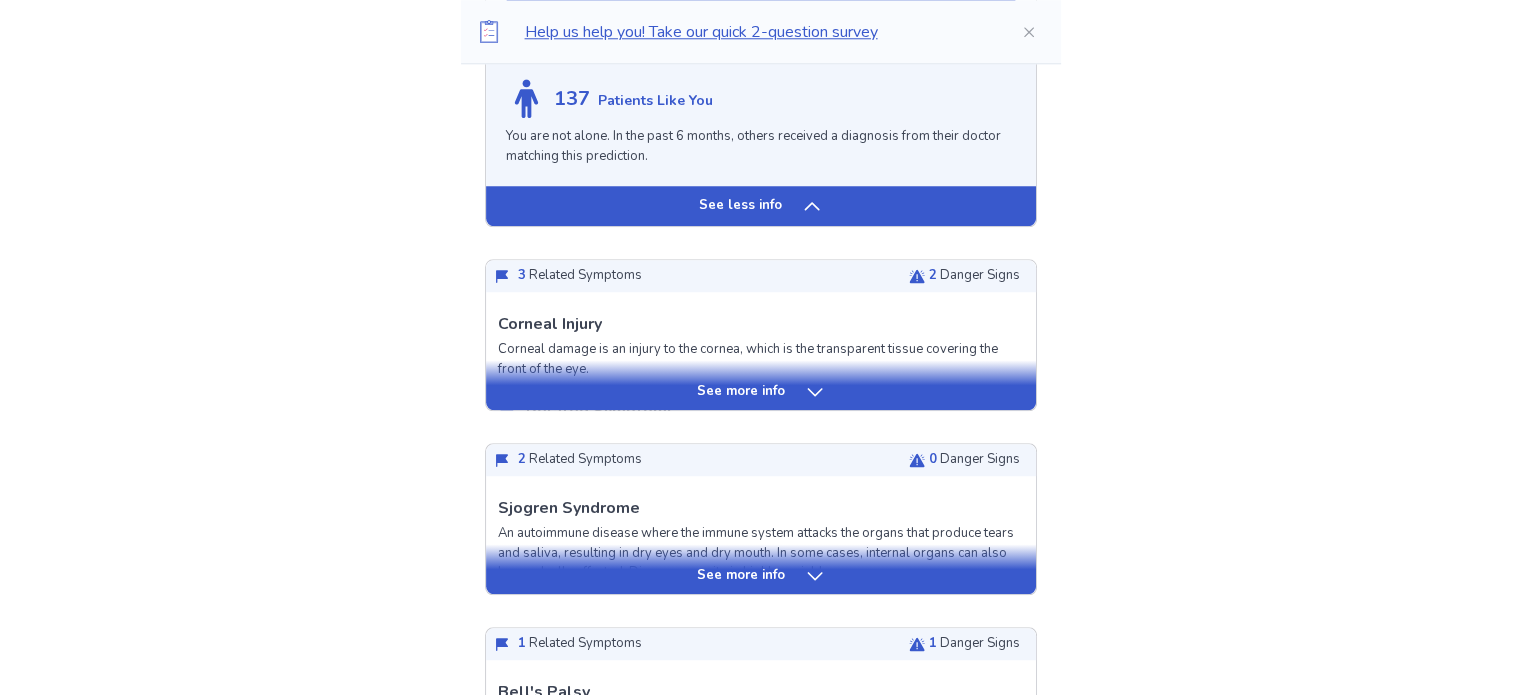 scroll, scrollTop: 2277, scrollLeft: 0, axis: vertical 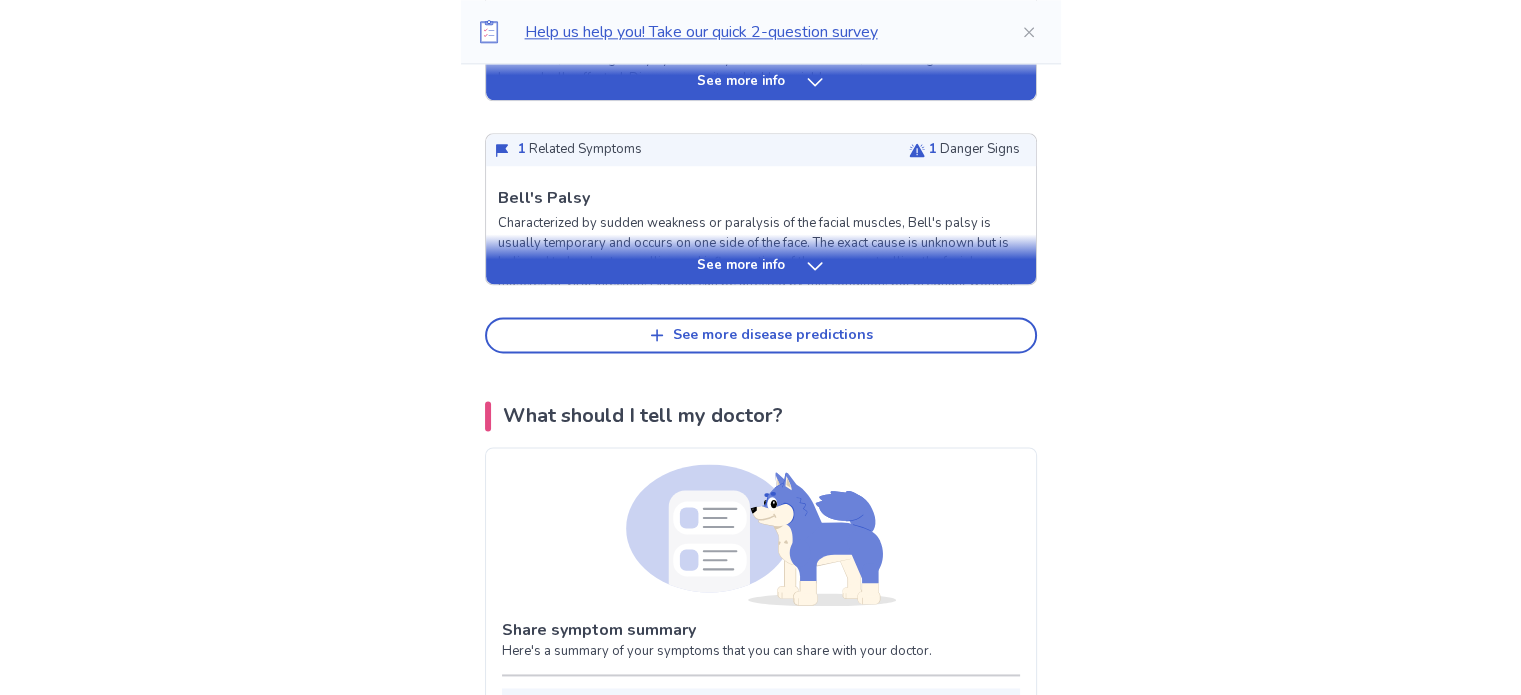 click on "See more info" at bounding box center [761, 266] 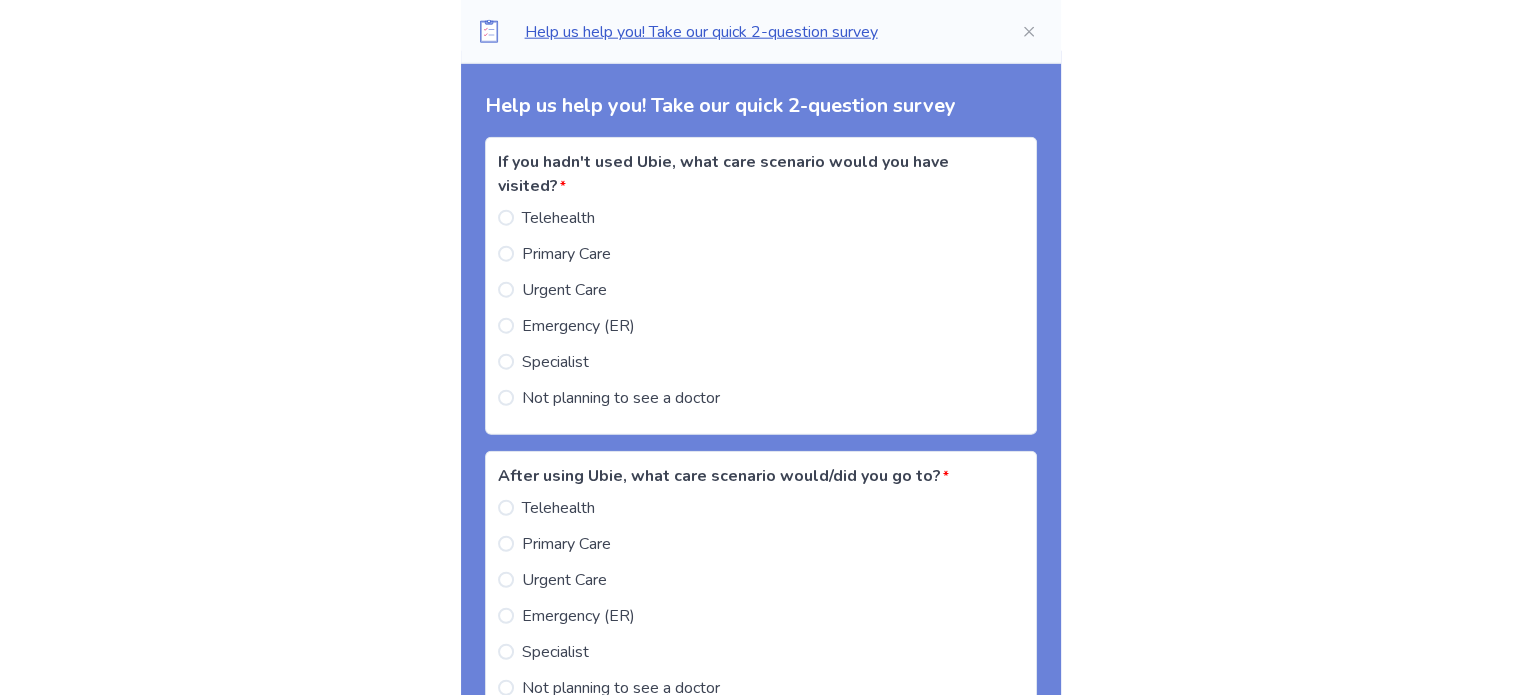scroll, scrollTop: 5084, scrollLeft: 0, axis: vertical 